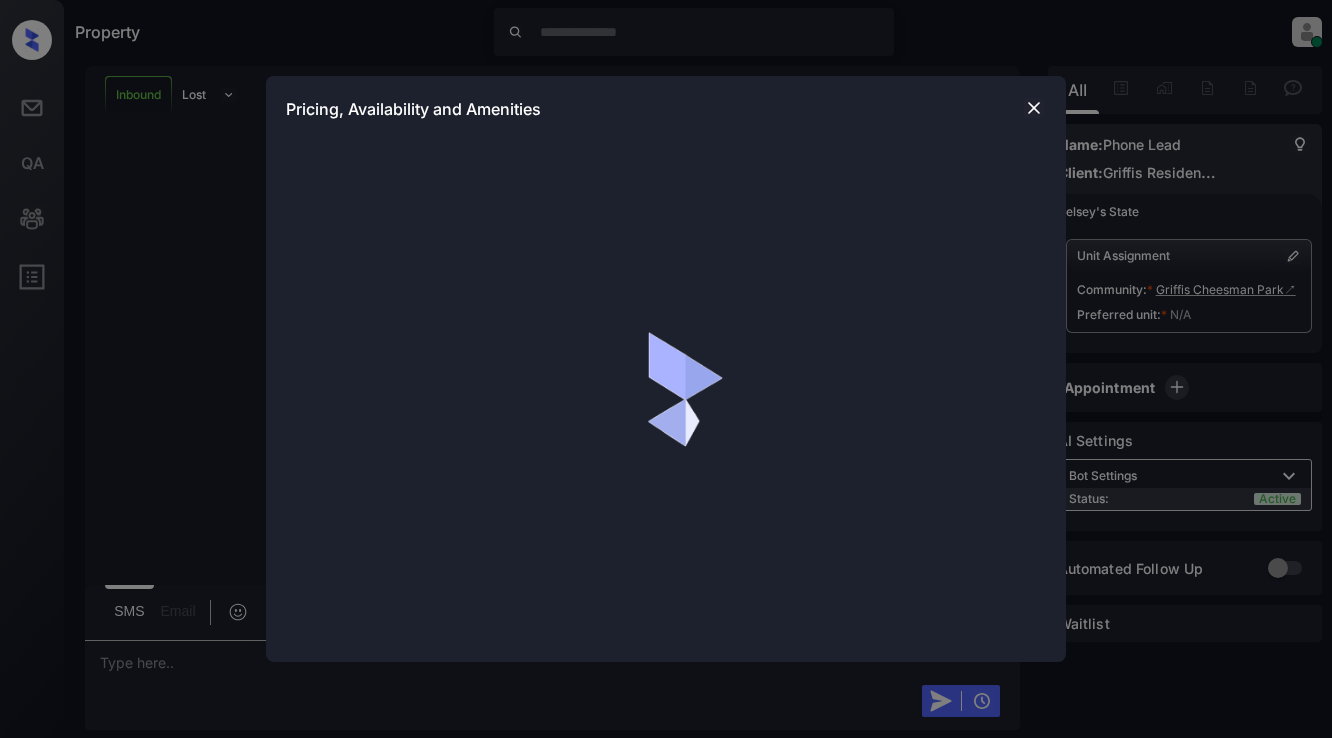 scroll, scrollTop: 0, scrollLeft: 0, axis: both 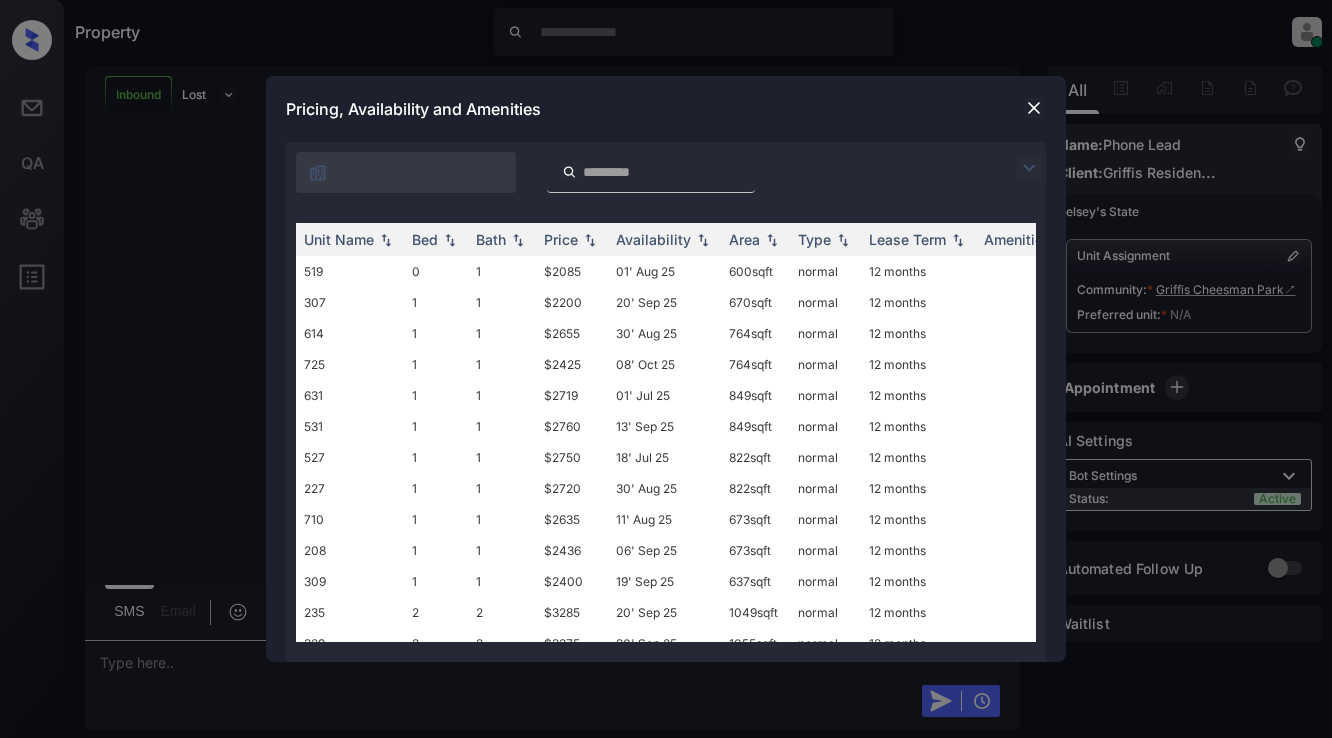 click at bounding box center [1029, 168] 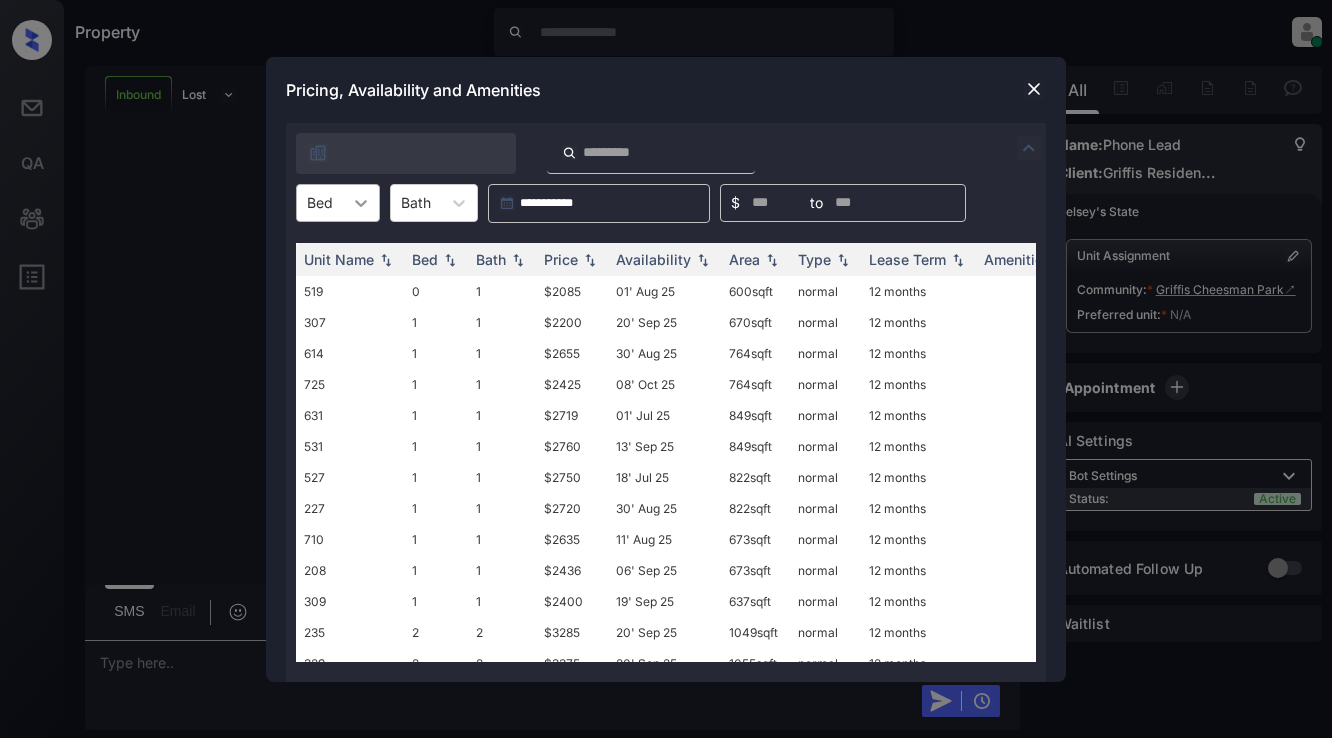 click 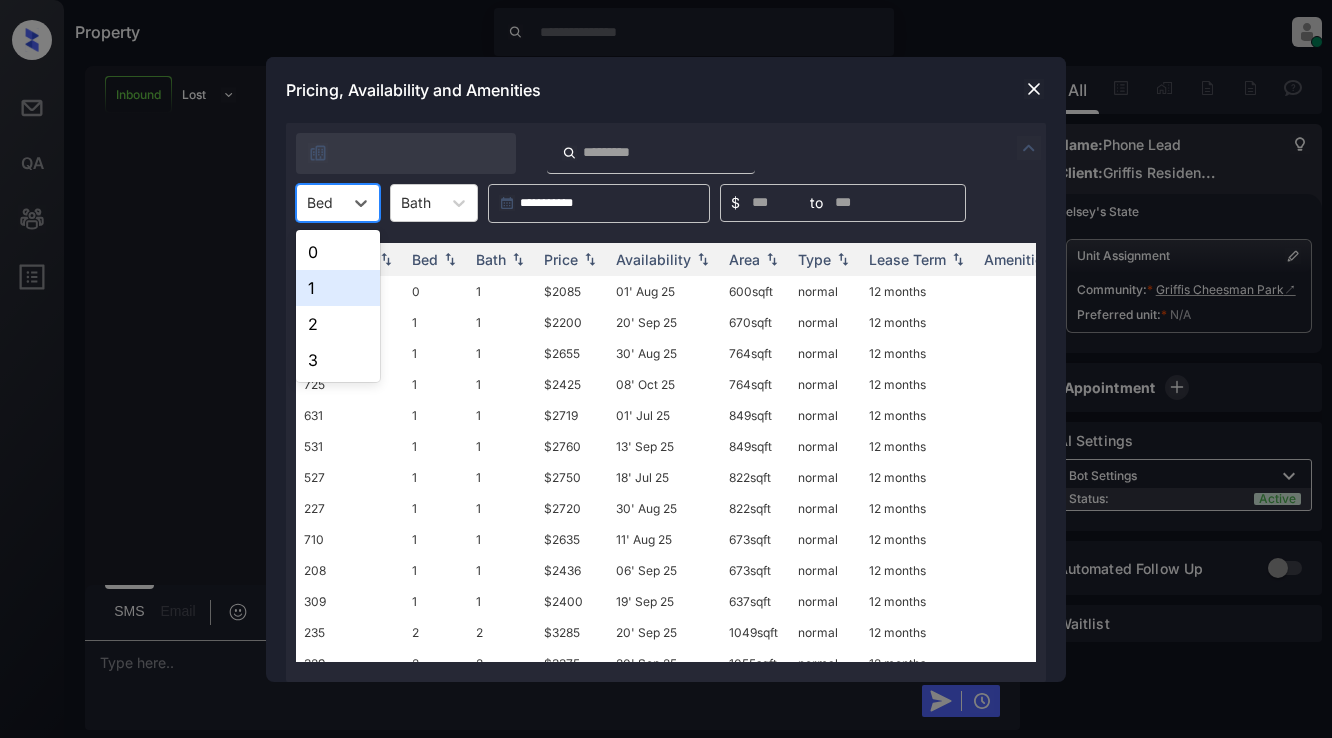 click on "1" at bounding box center [338, 288] 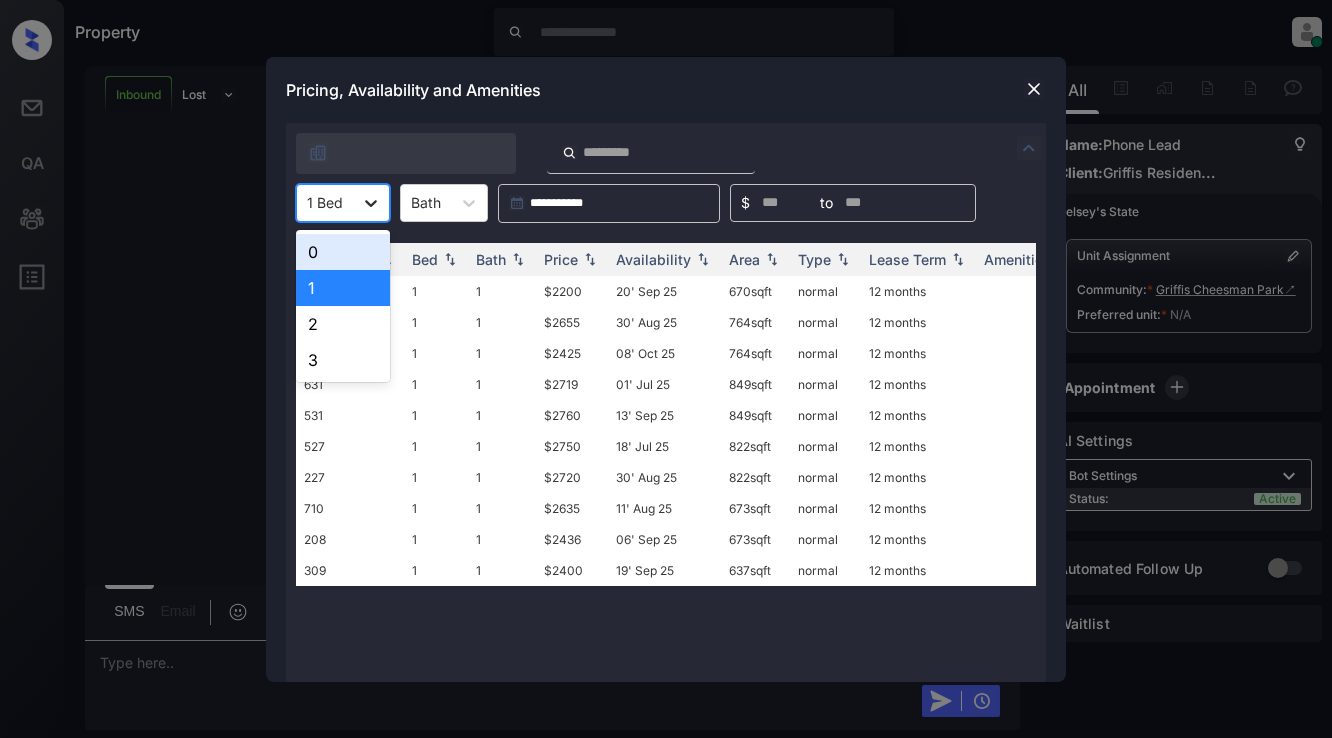 click 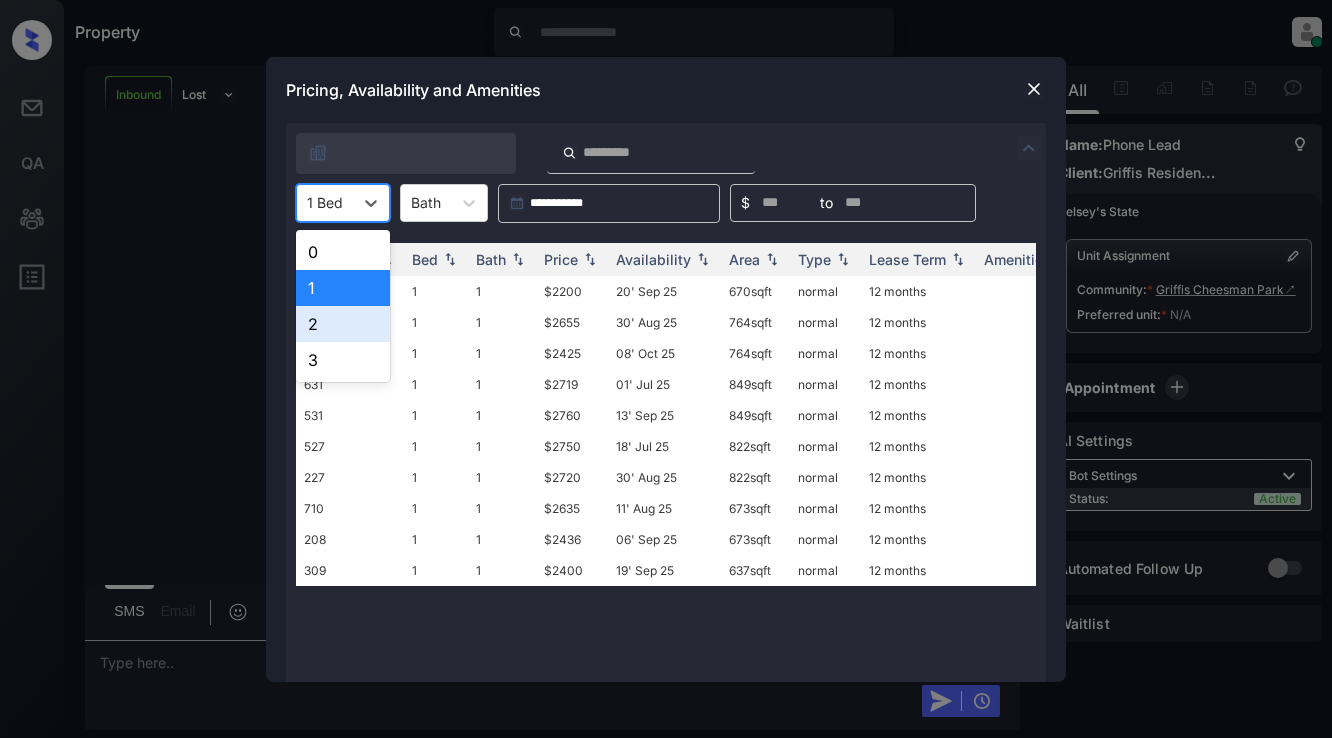 click on "2" at bounding box center (343, 324) 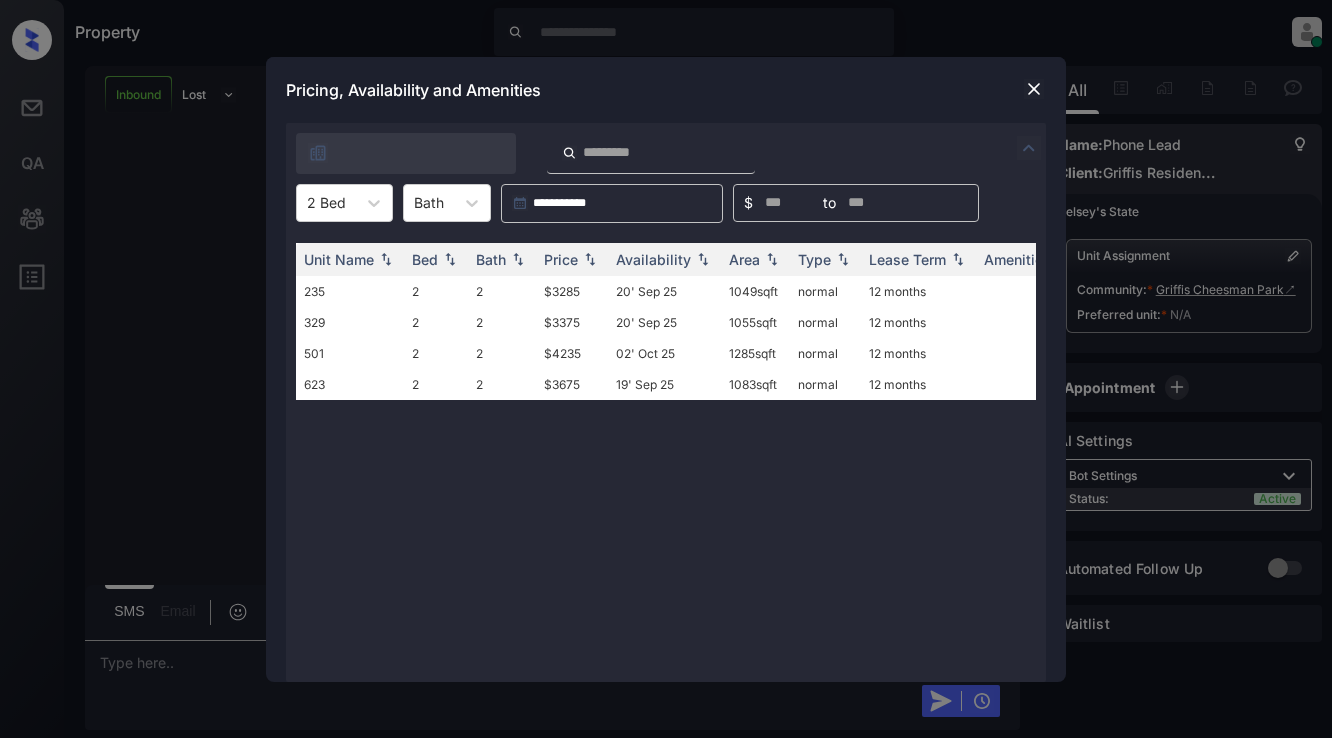 click on "329" at bounding box center (350, 322) 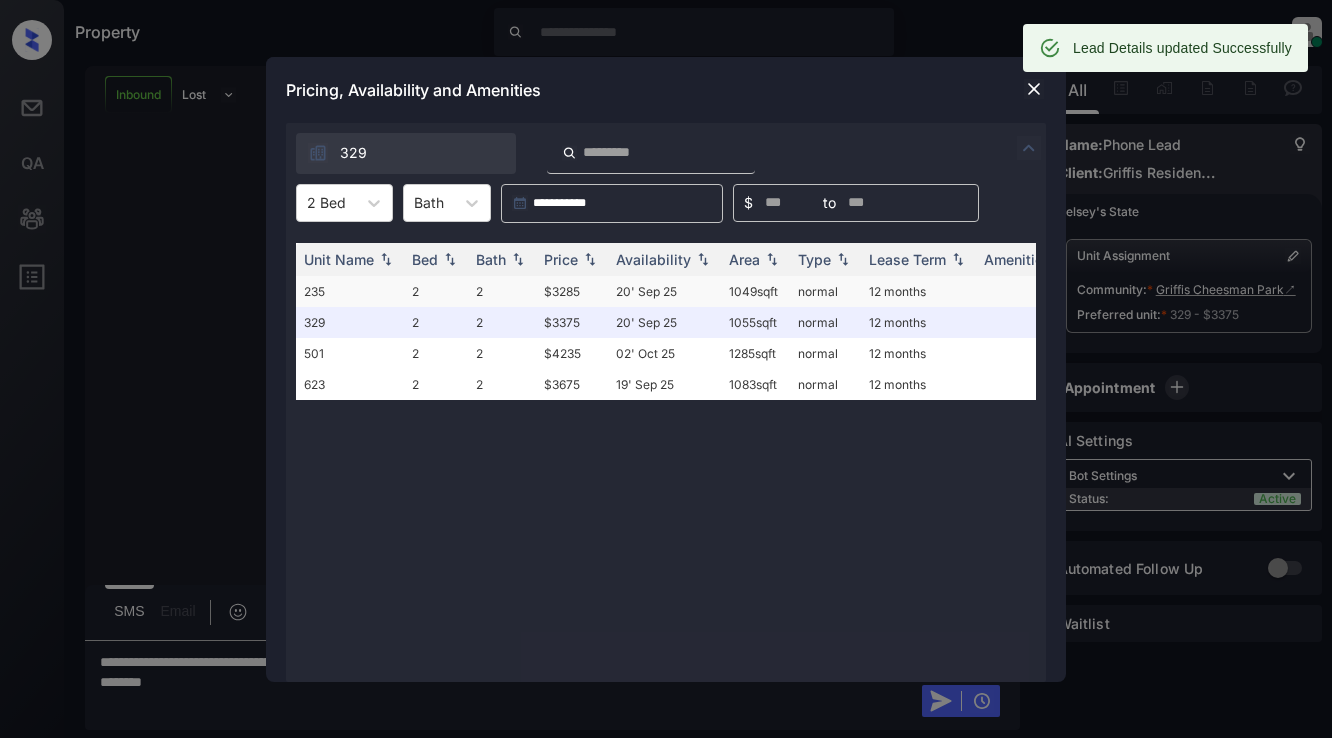 click on "$3285" at bounding box center (572, 291) 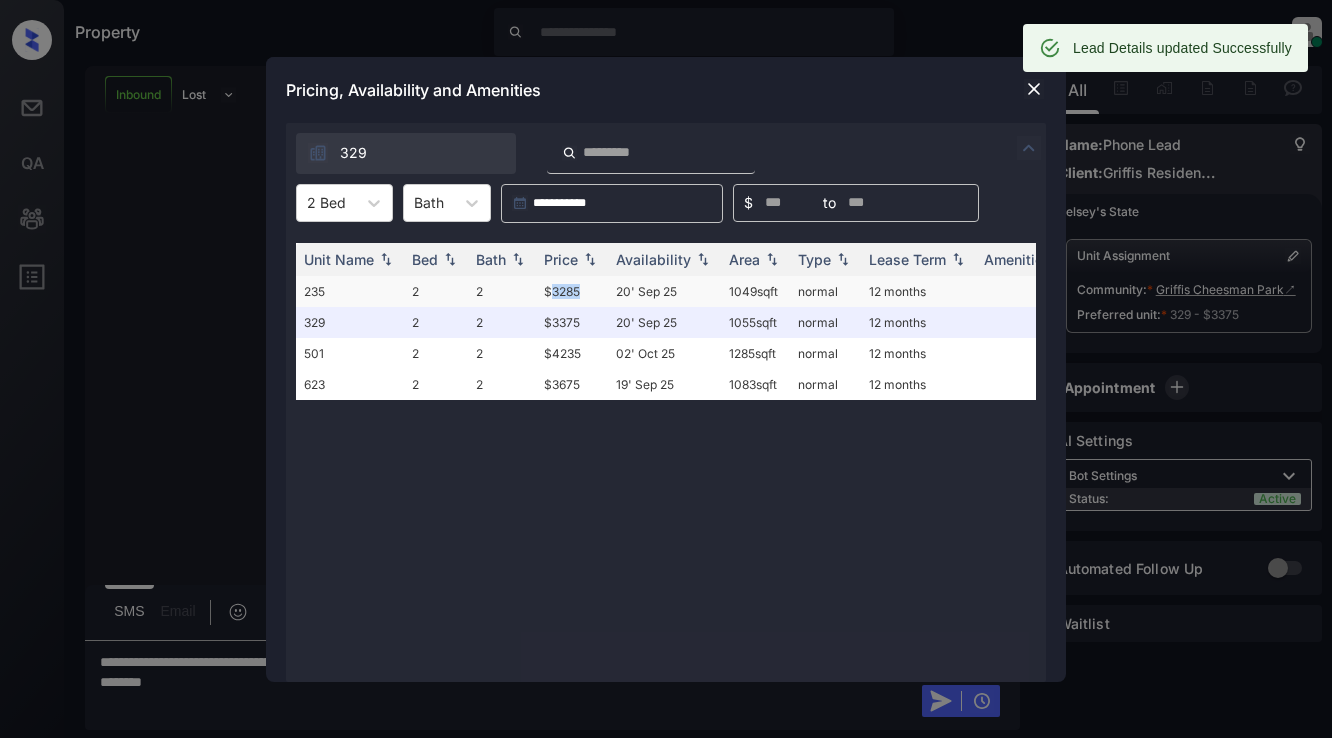 click on "$3285" at bounding box center (572, 291) 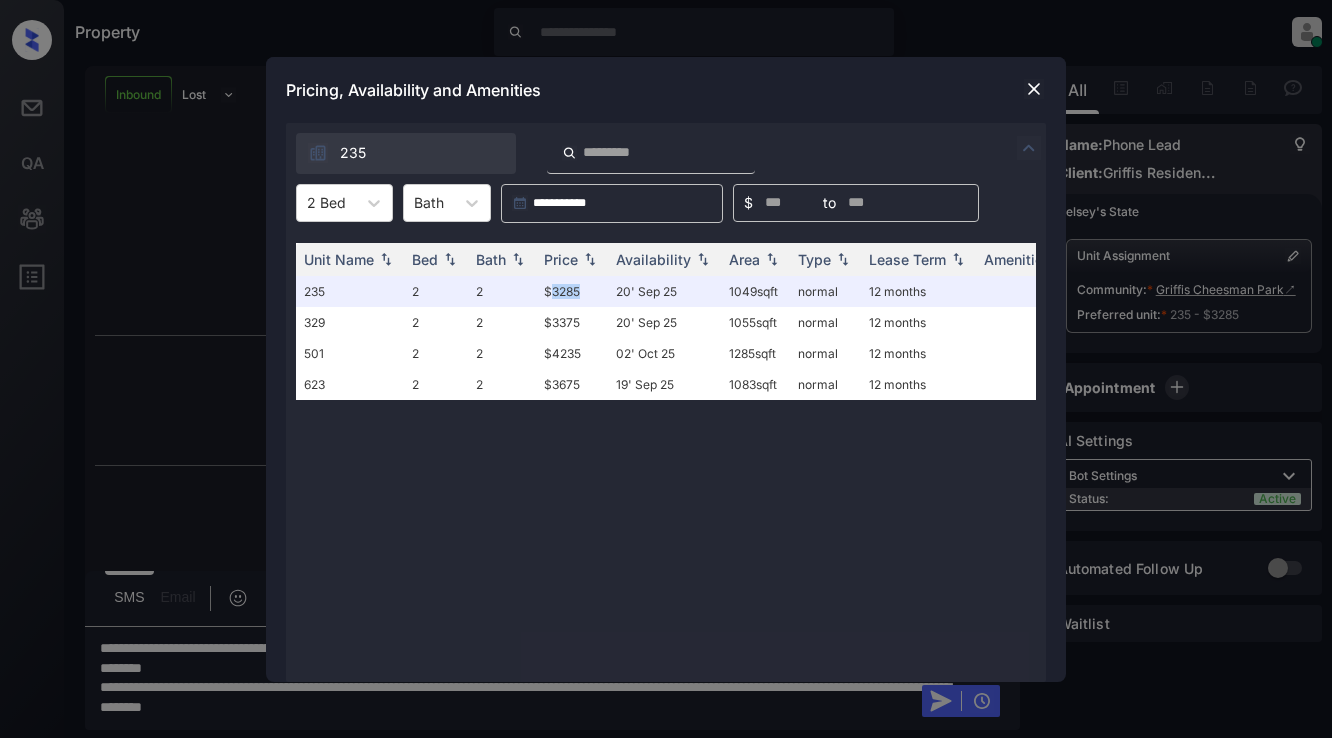 scroll, scrollTop: 648, scrollLeft: 0, axis: vertical 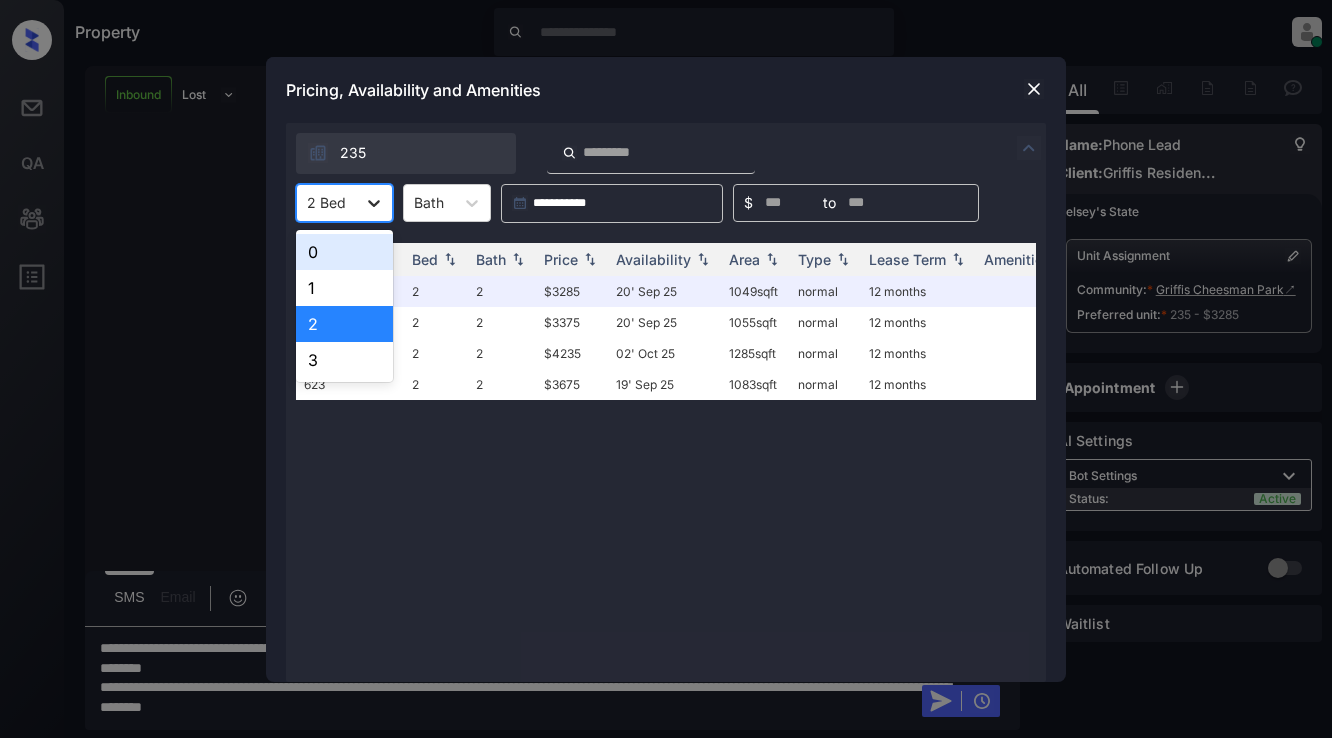 click 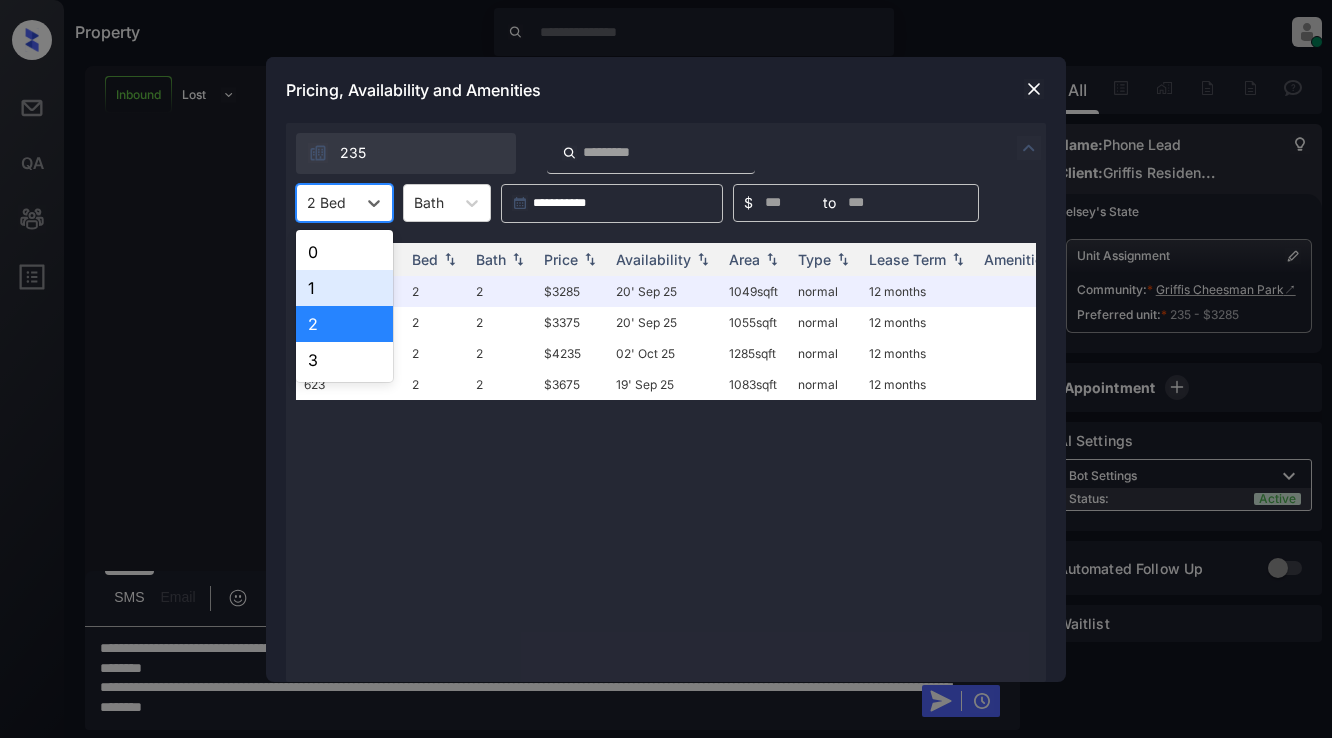 click on "1" at bounding box center (344, 288) 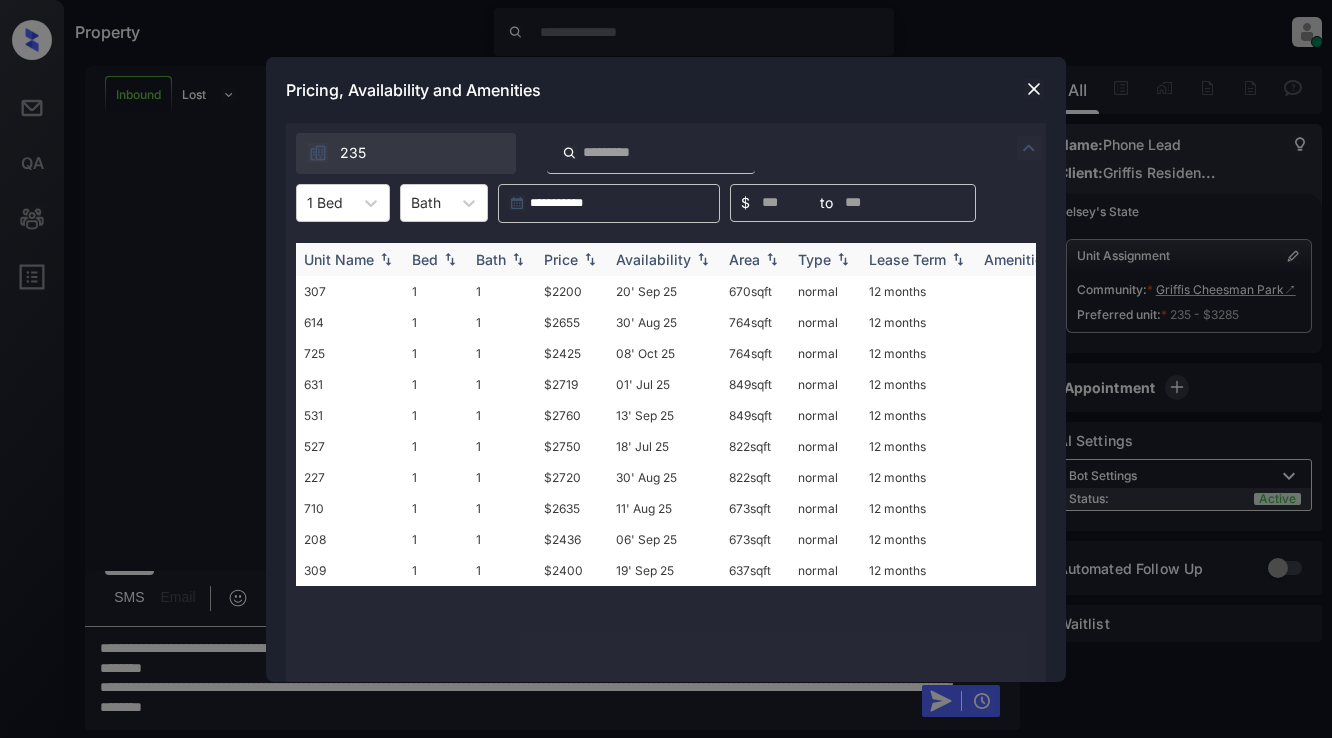 click on "Price" at bounding box center (561, 259) 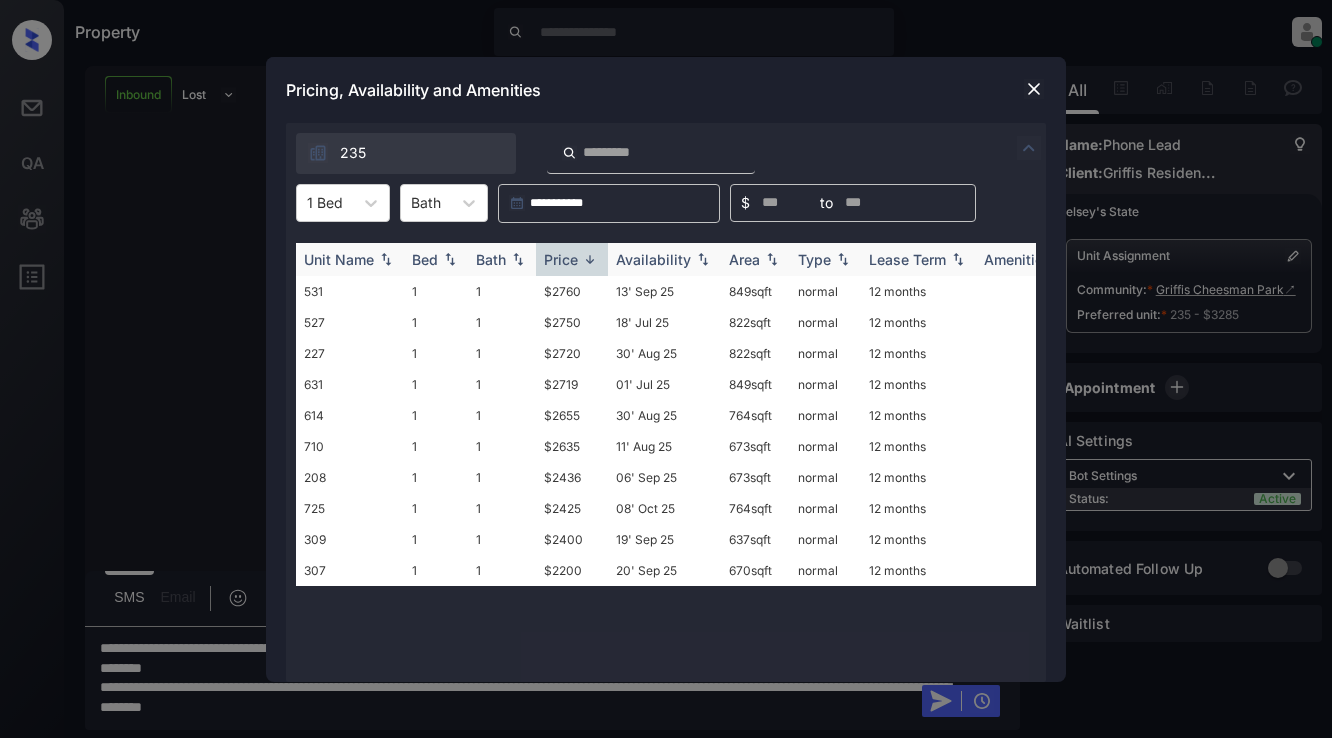 click on "Price" at bounding box center (561, 259) 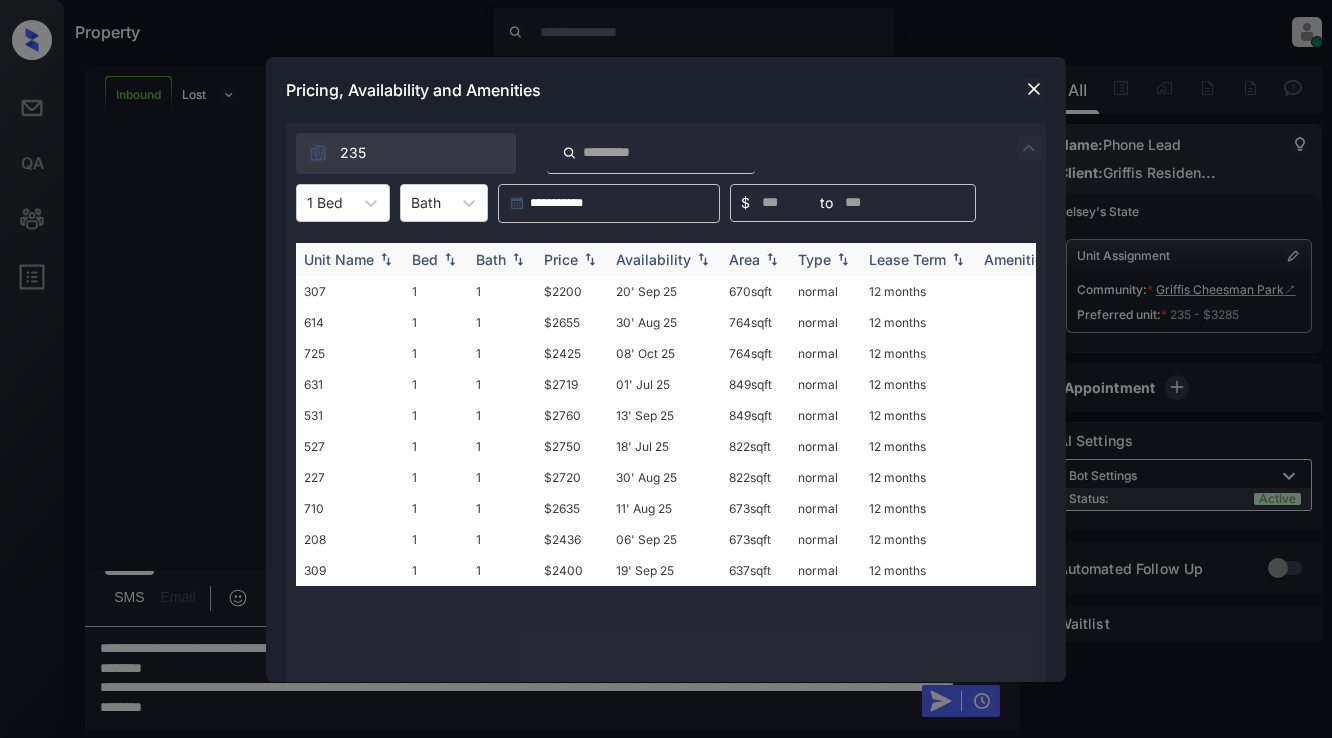 click on "Price" at bounding box center (561, 259) 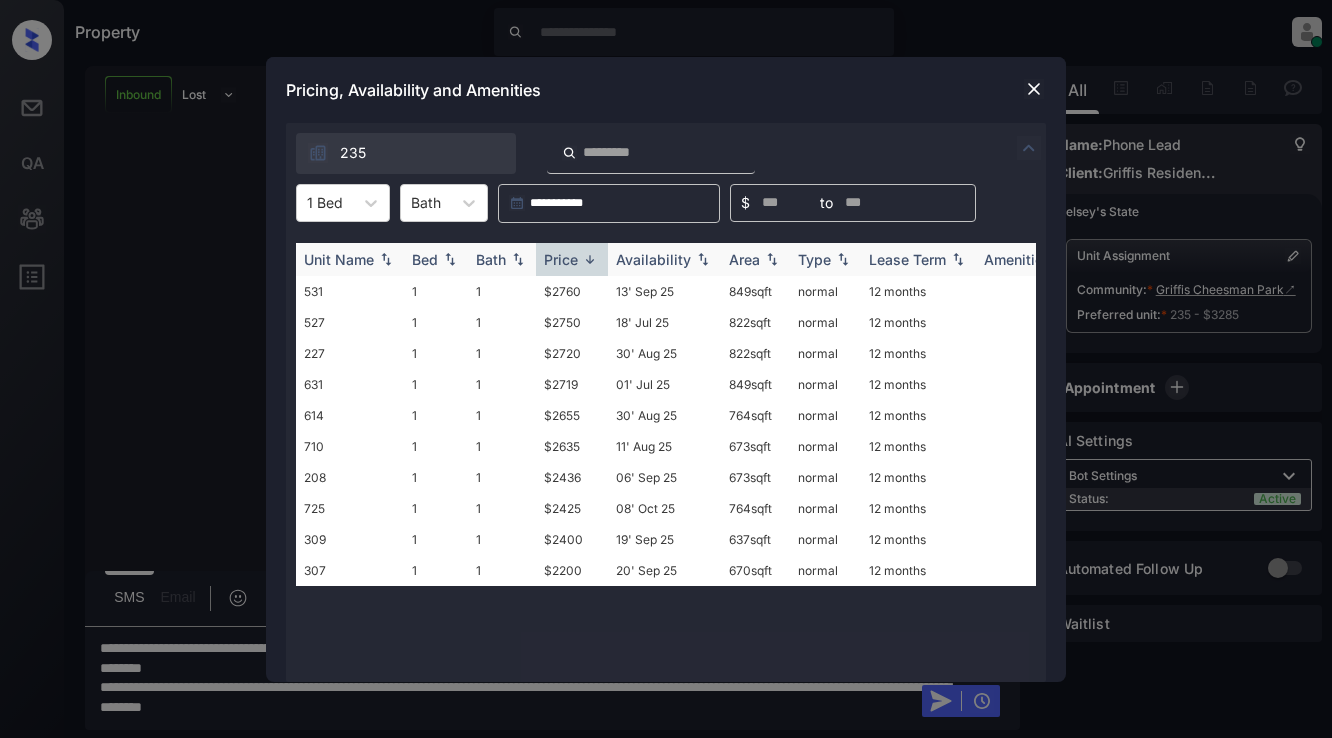 click on "Price" at bounding box center [561, 259] 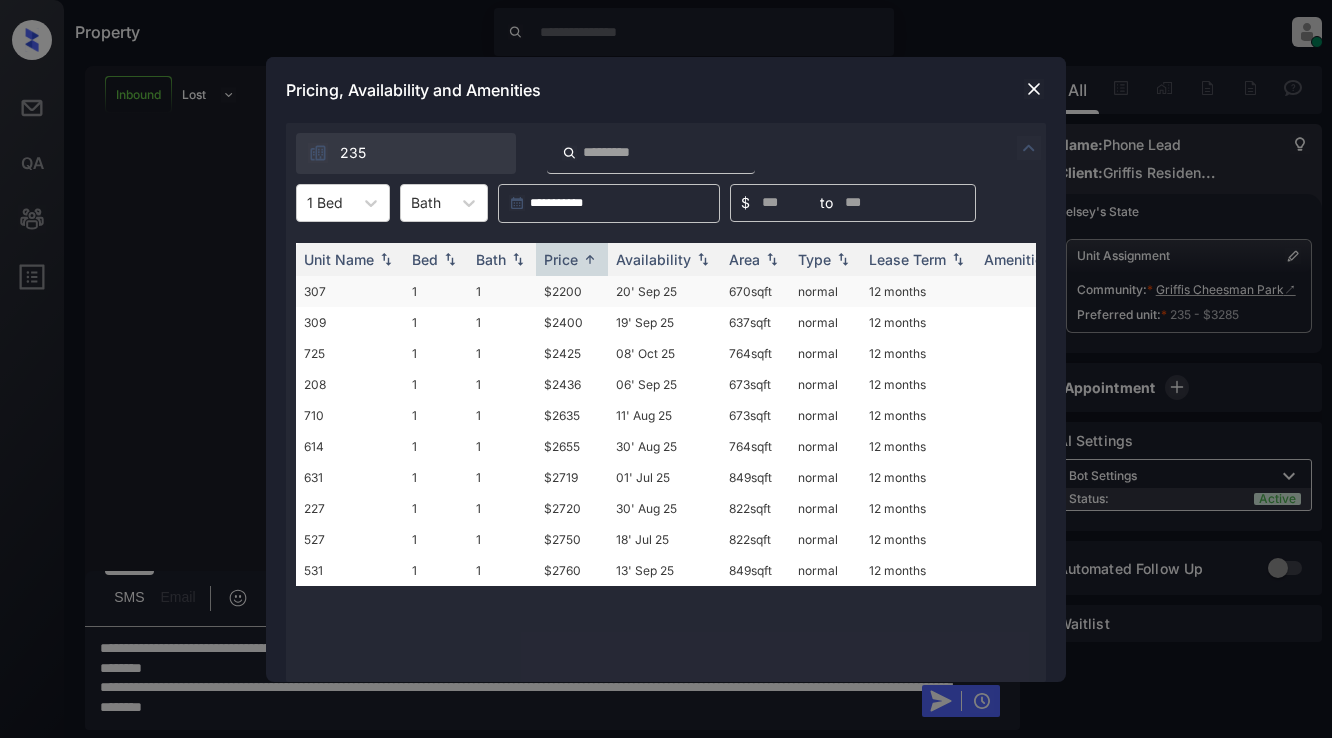 click on "$2200" at bounding box center (572, 291) 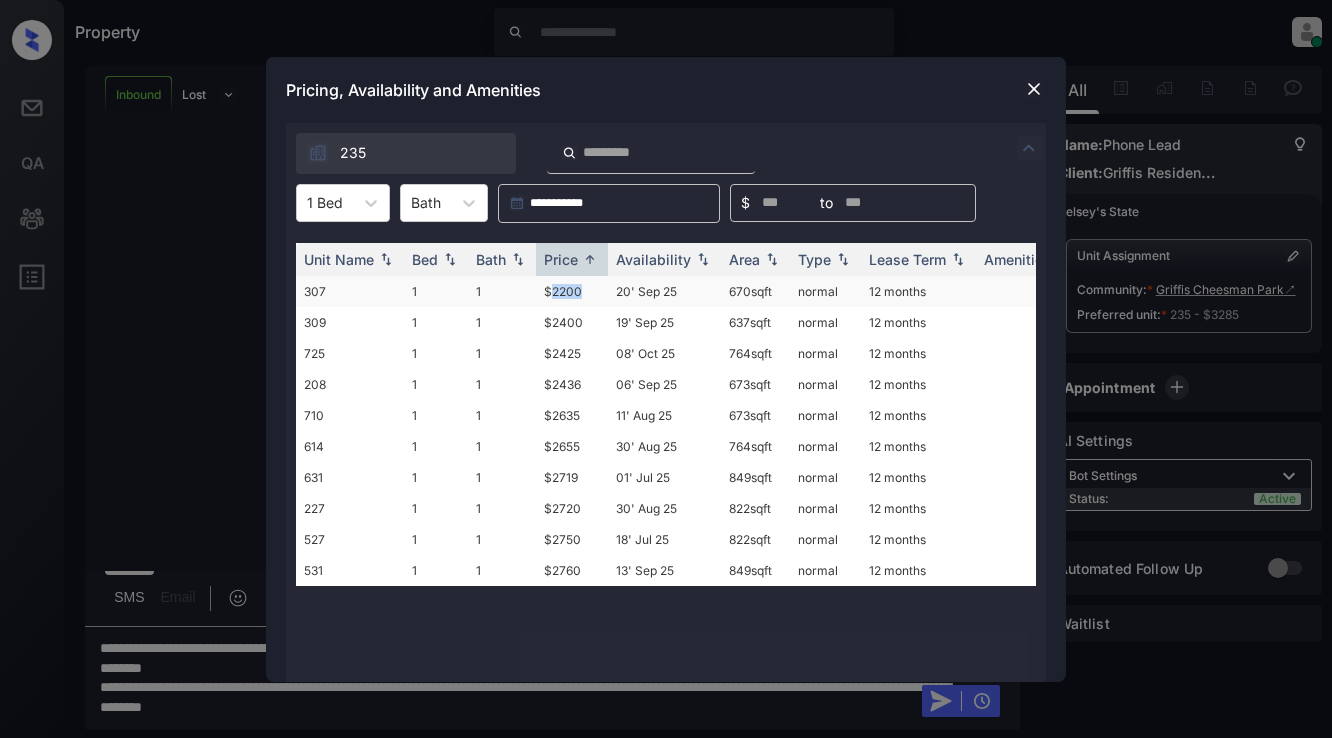 click on "$2200" at bounding box center [572, 291] 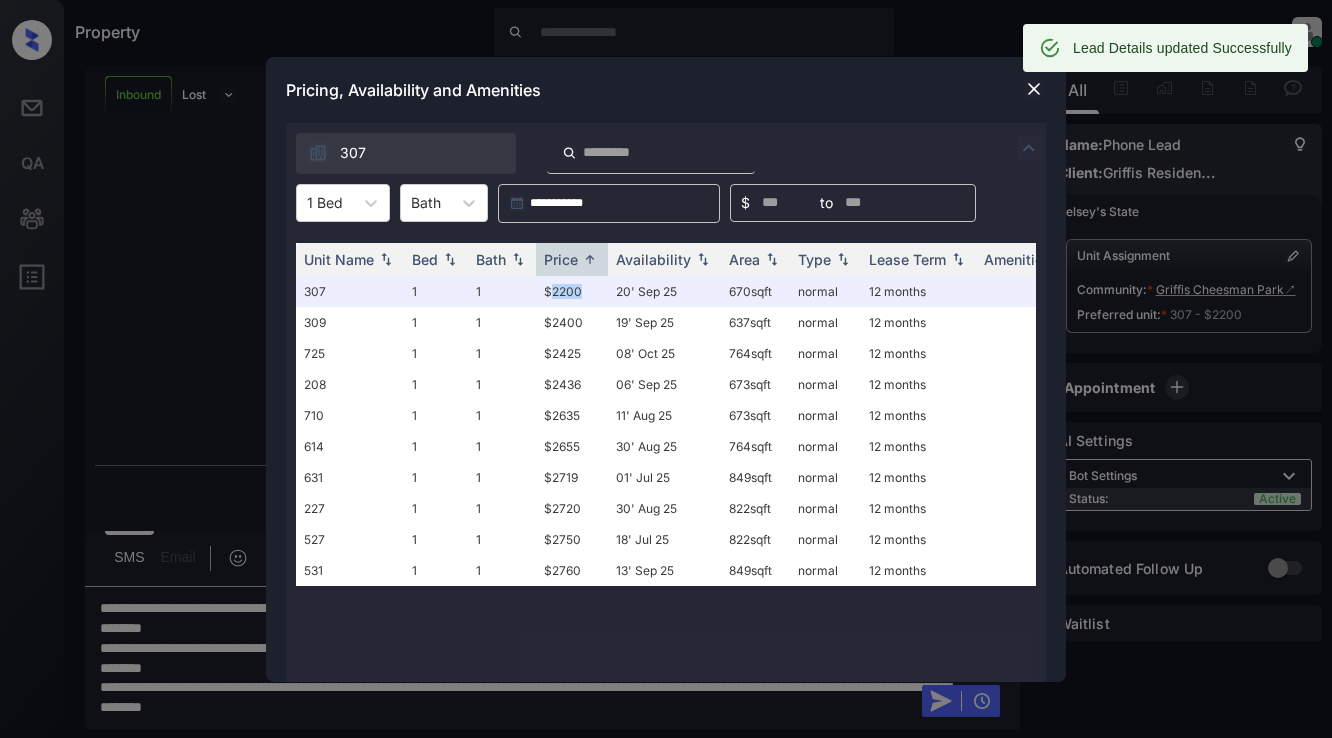 scroll, scrollTop: 778, scrollLeft: 0, axis: vertical 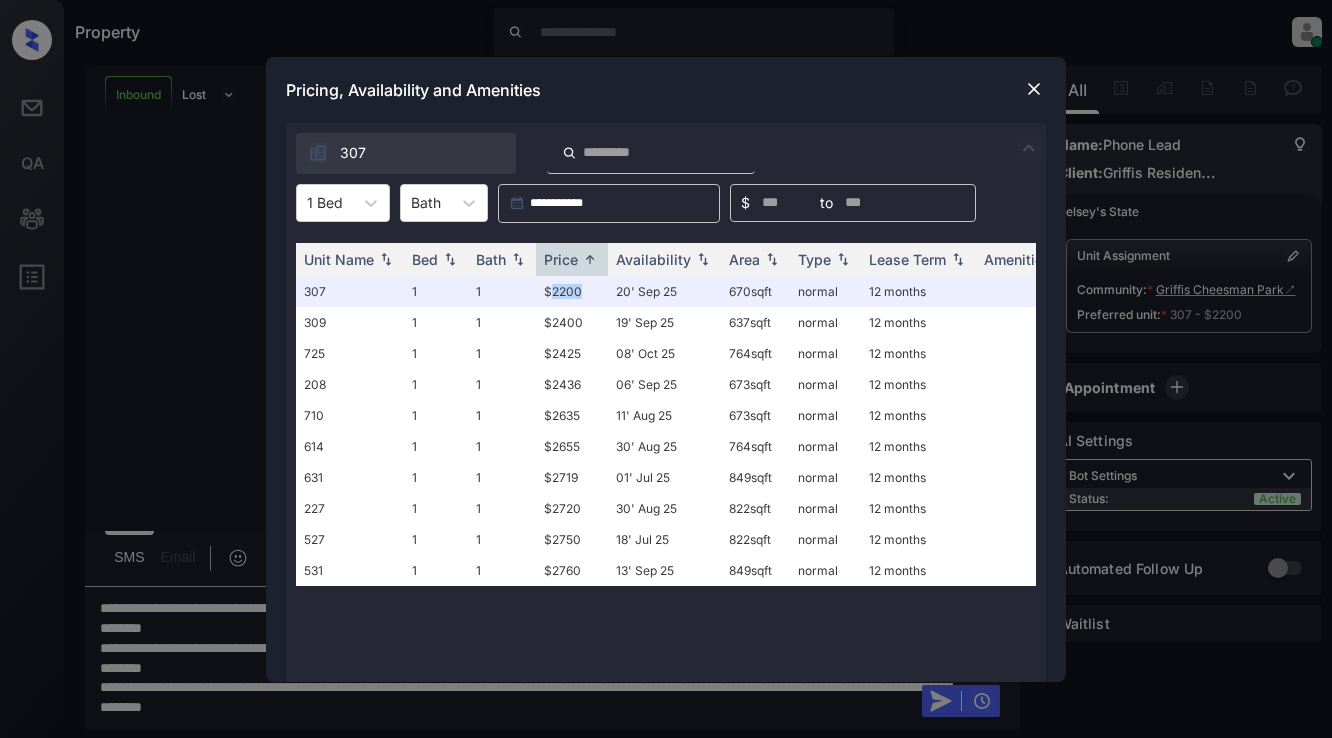 click at bounding box center [1034, 89] 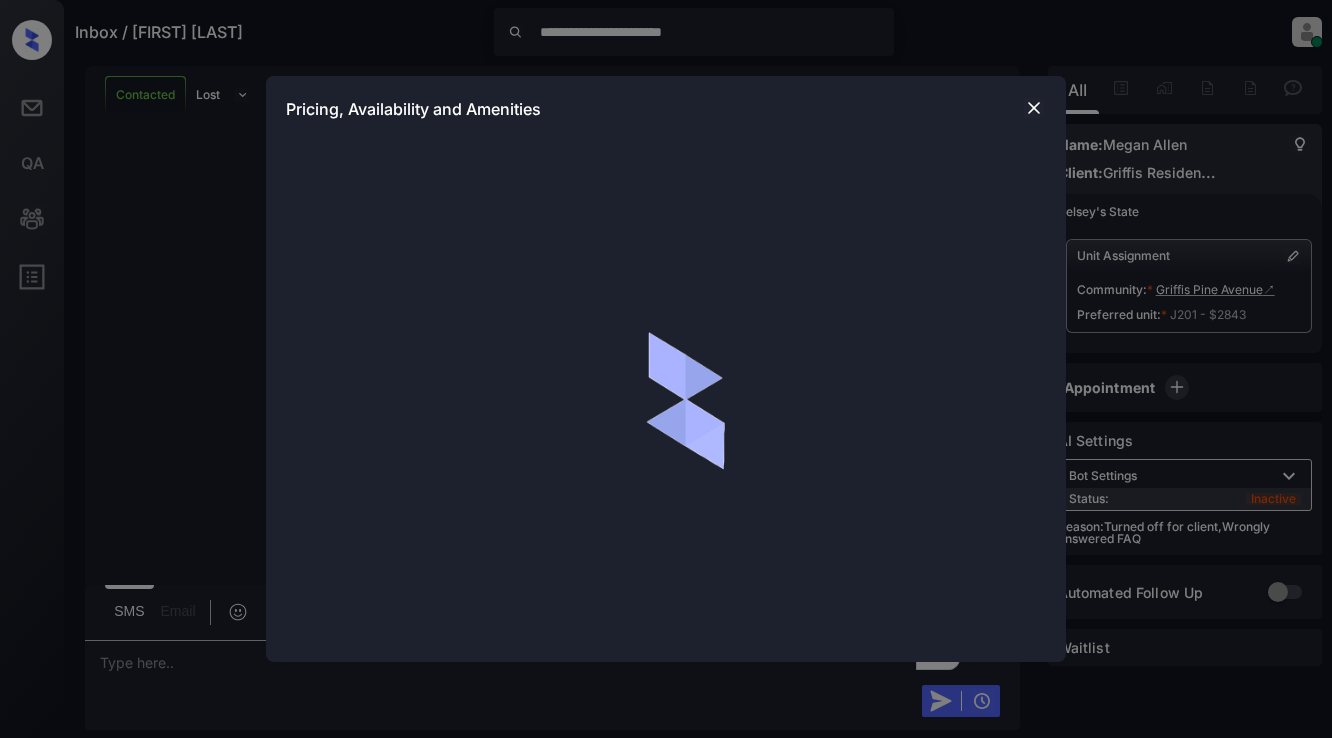 scroll, scrollTop: 0, scrollLeft: 0, axis: both 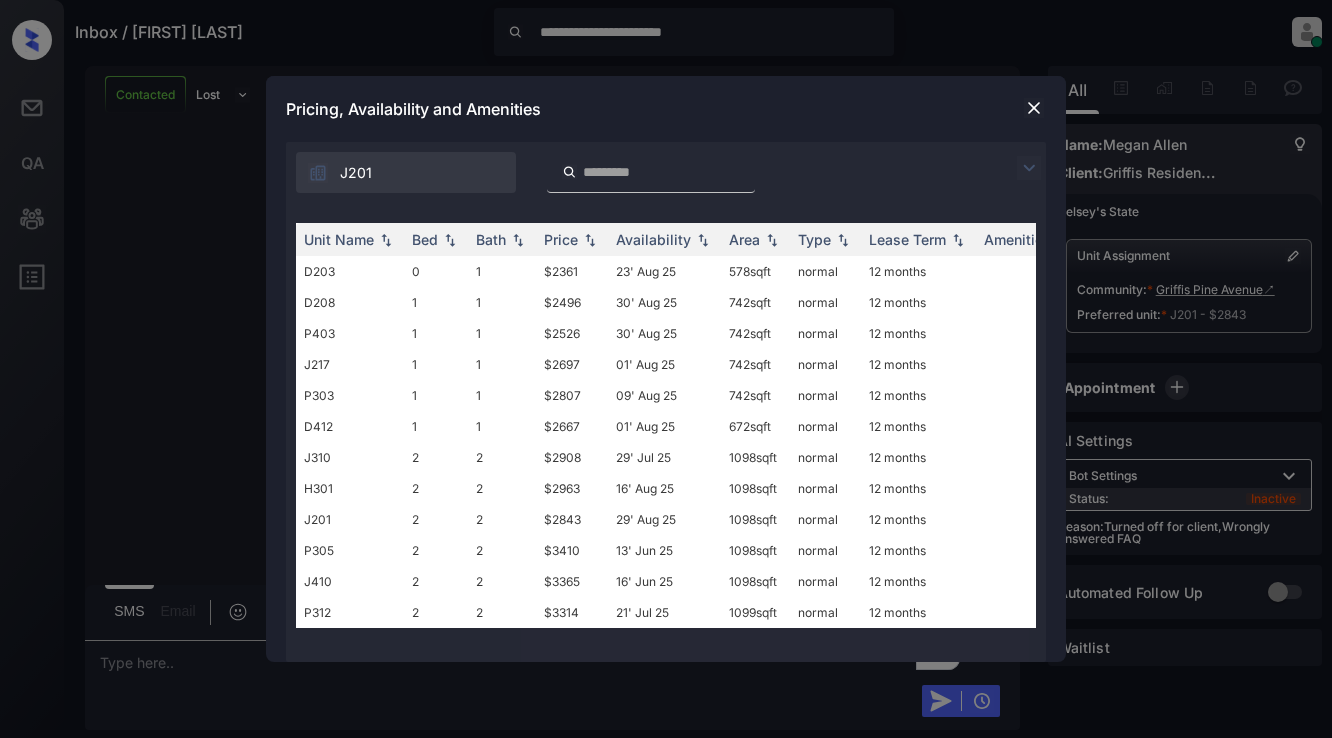 click at bounding box center [1029, 168] 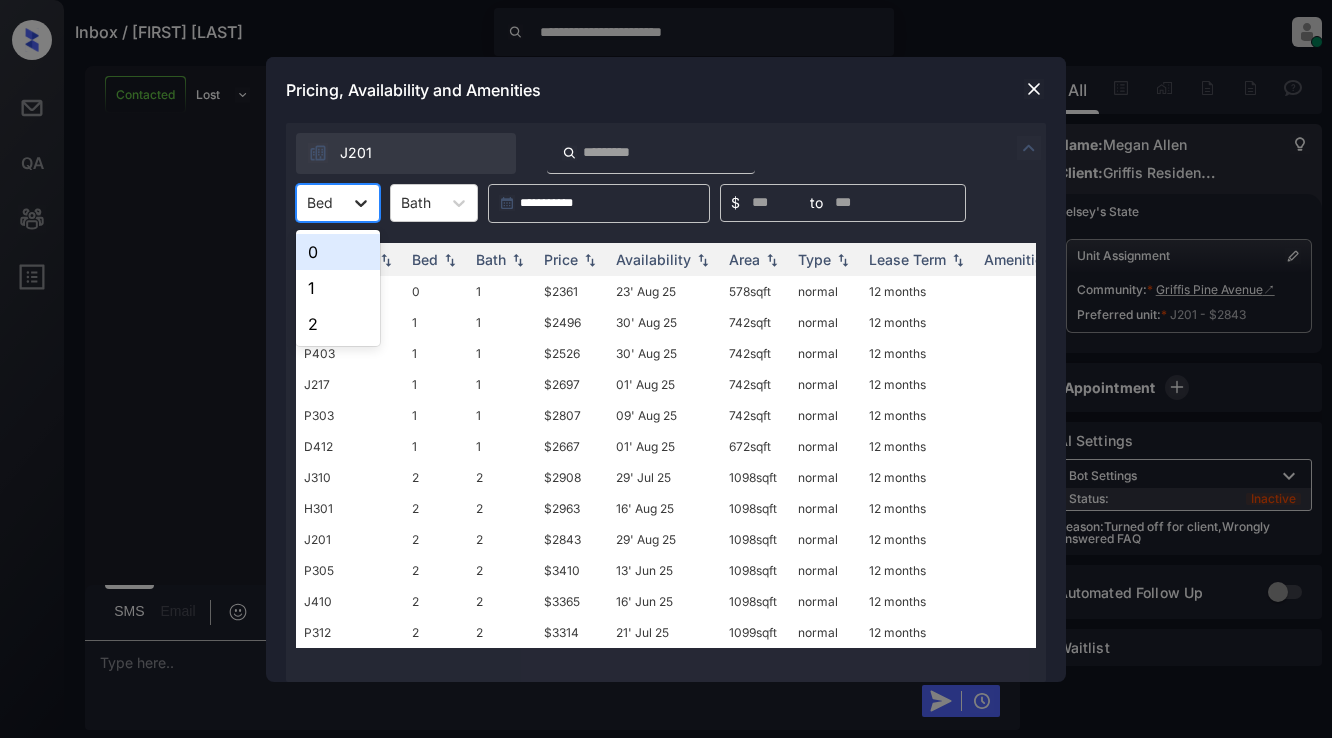 click 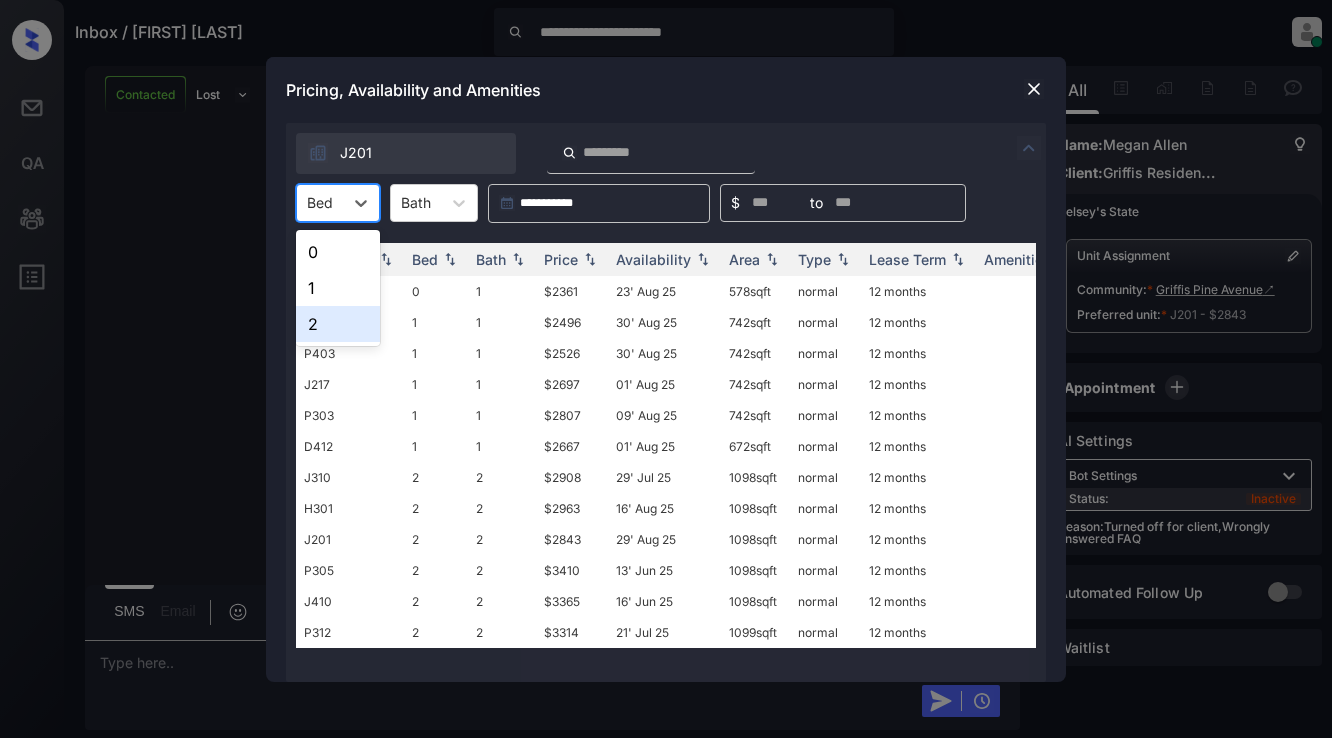 click on "2" at bounding box center [338, 324] 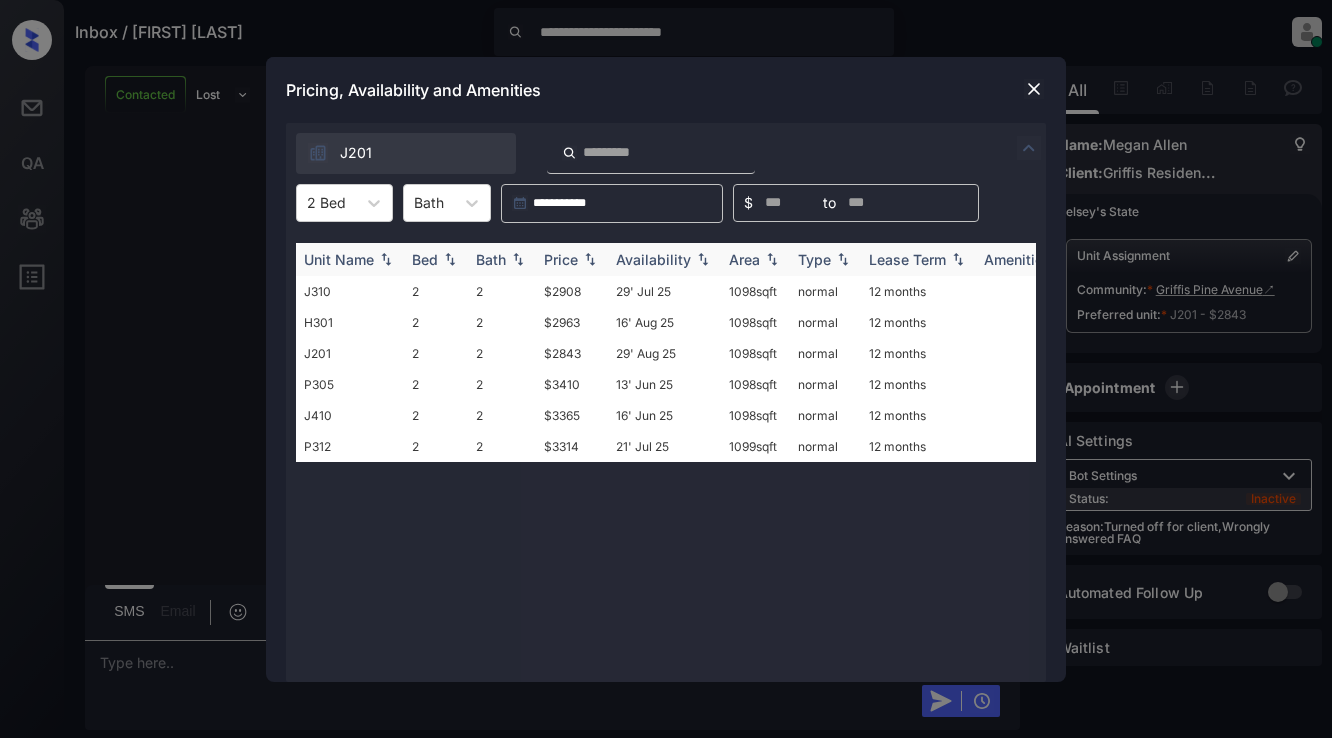 click on "Price" at bounding box center [561, 259] 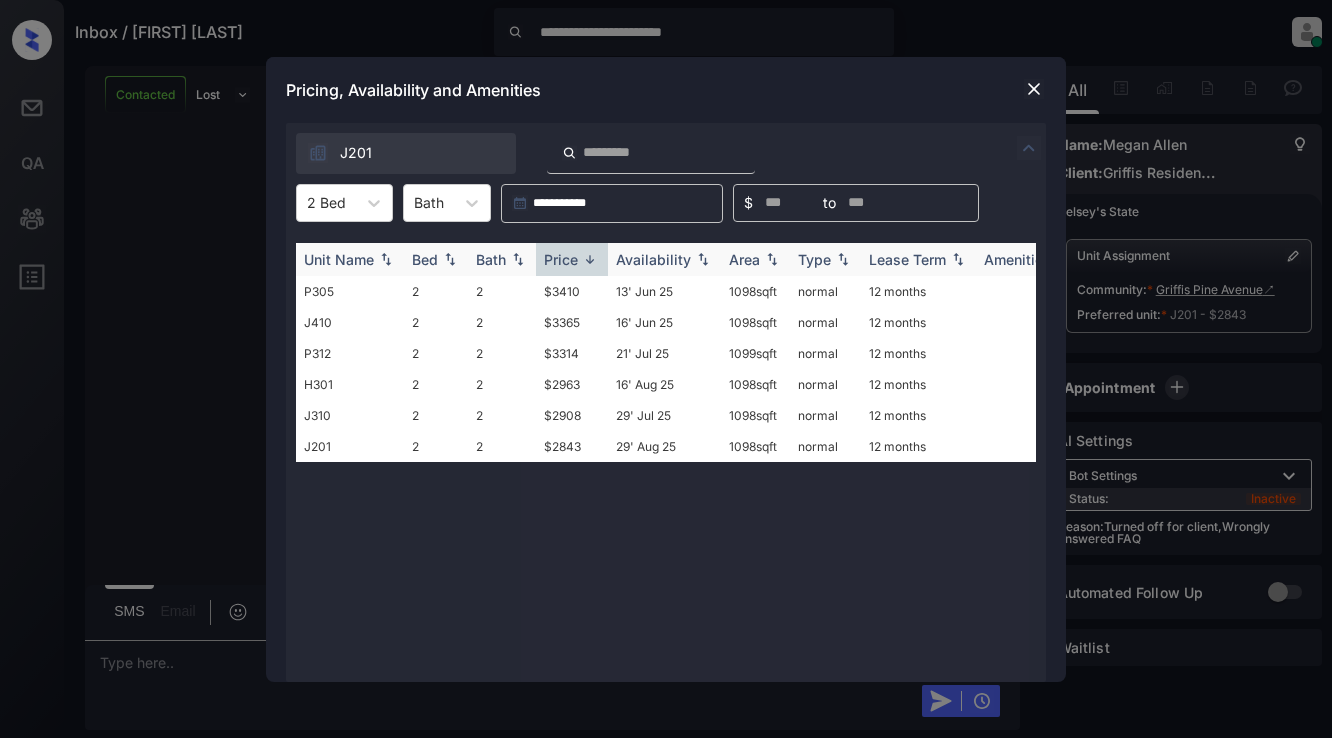 click on "Price" at bounding box center [561, 259] 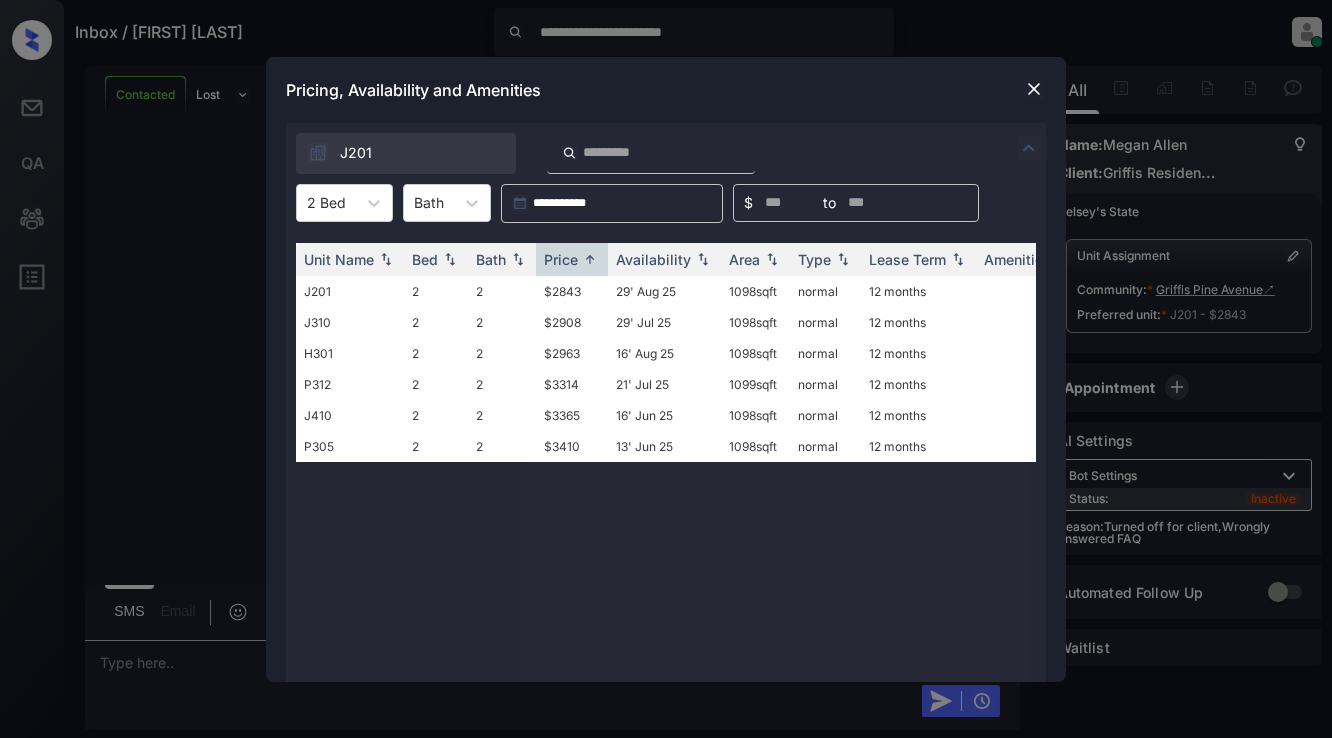 click on "$2843" at bounding box center (572, 291) 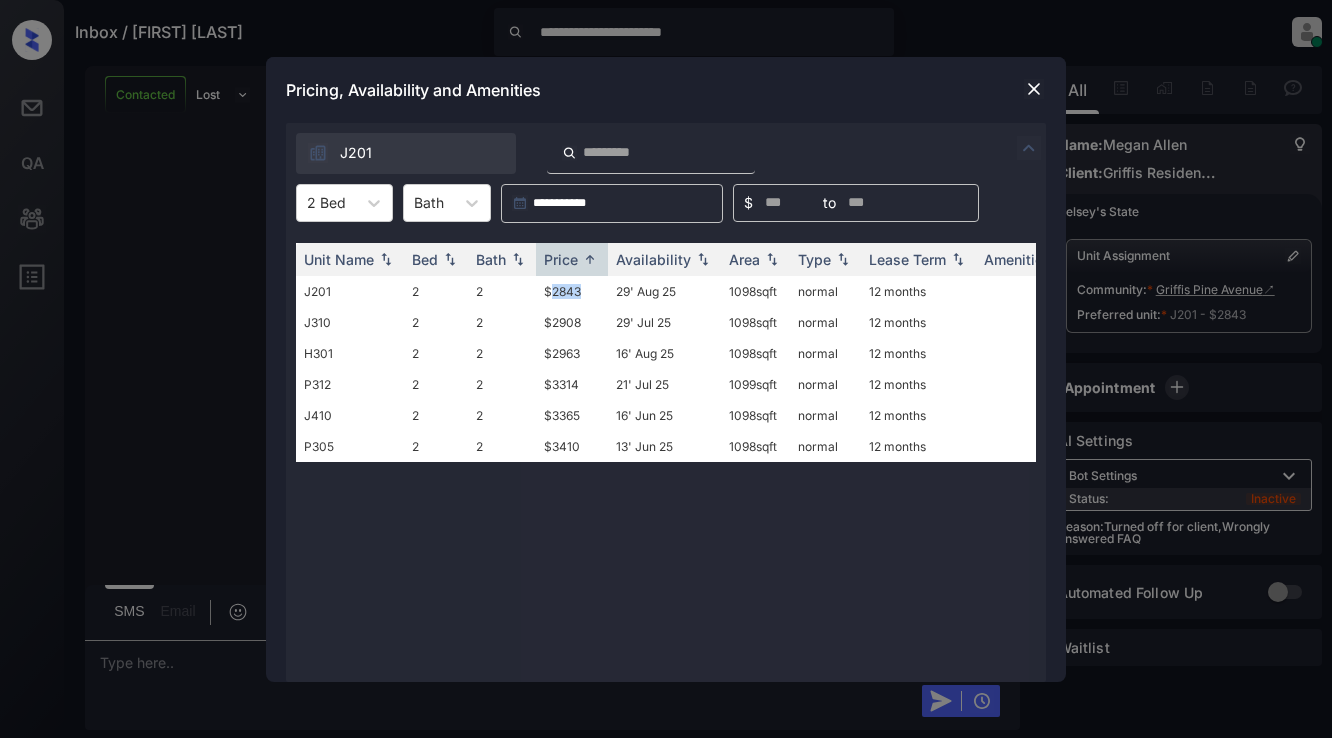 click on "$2843" at bounding box center (572, 291) 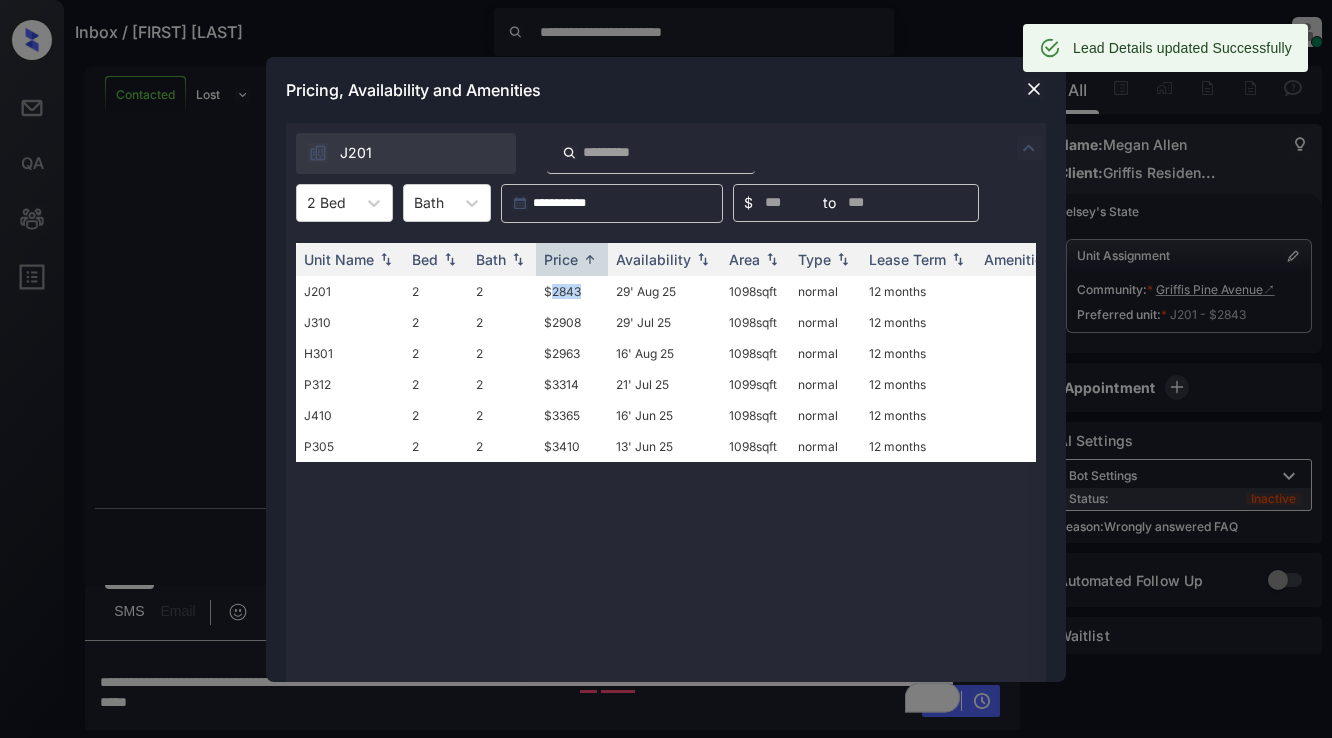 scroll, scrollTop: 13916, scrollLeft: 0, axis: vertical 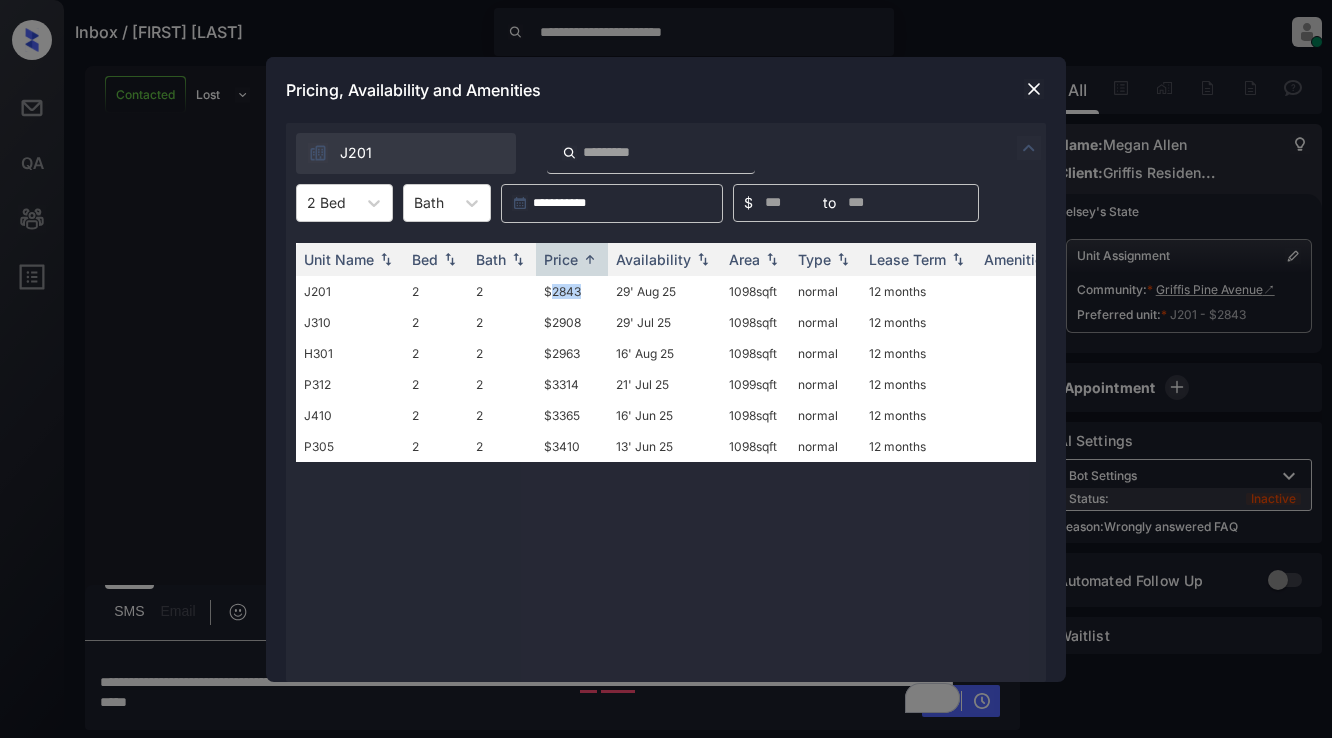 click at bounding box center (1034, 89) 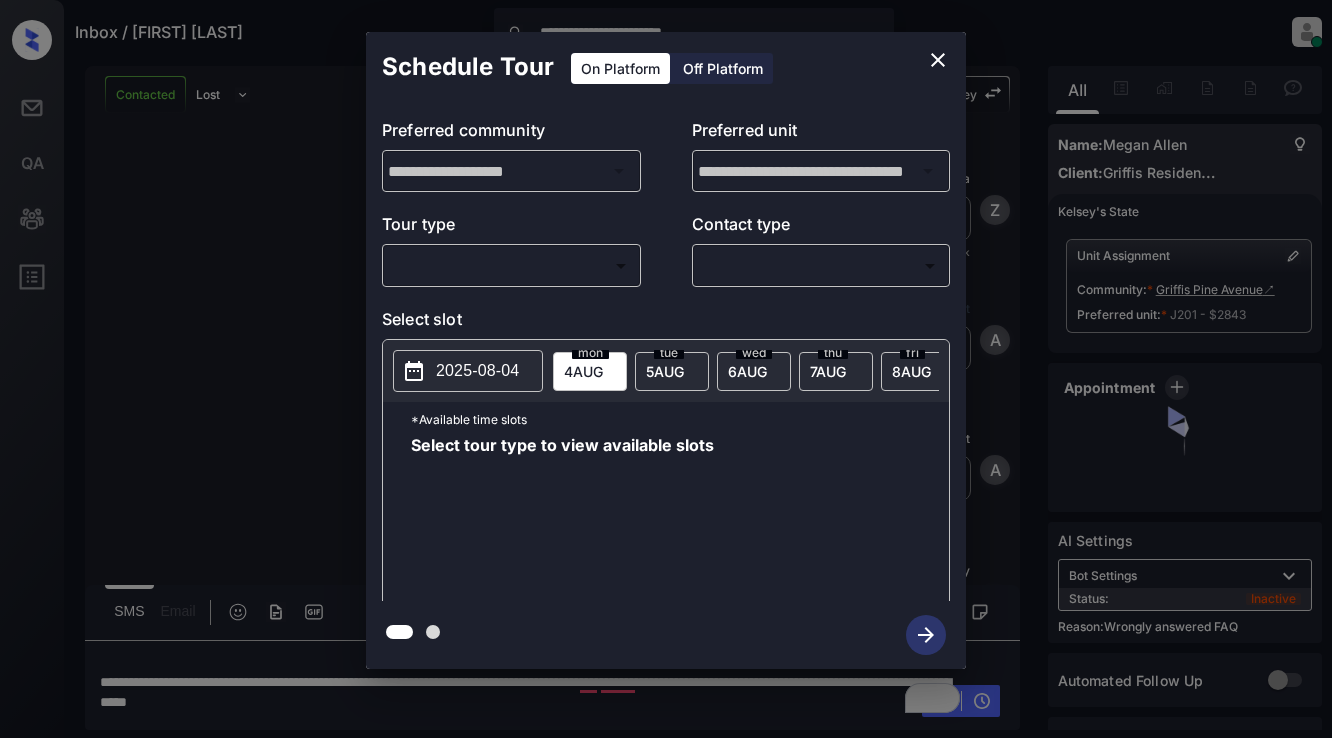 scroll, scrollTop: 0, scrollLeft: 0, axis: both 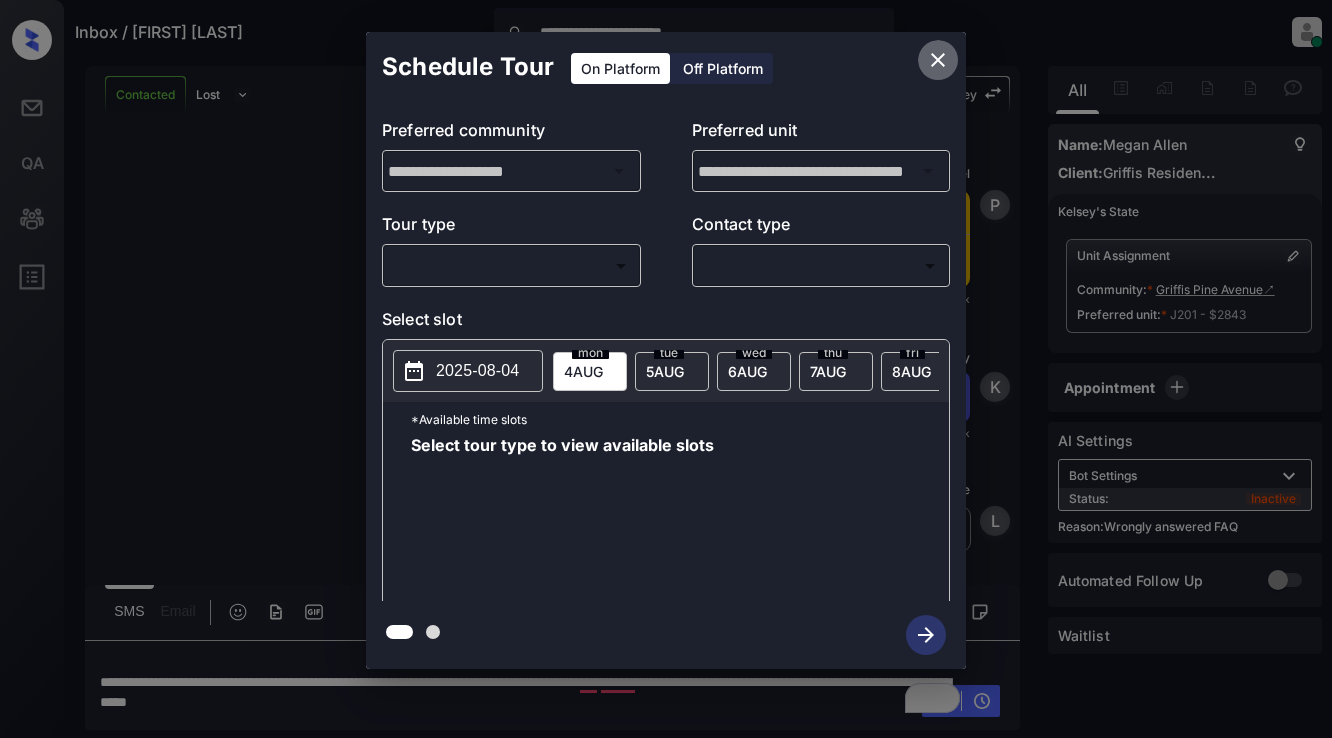 click 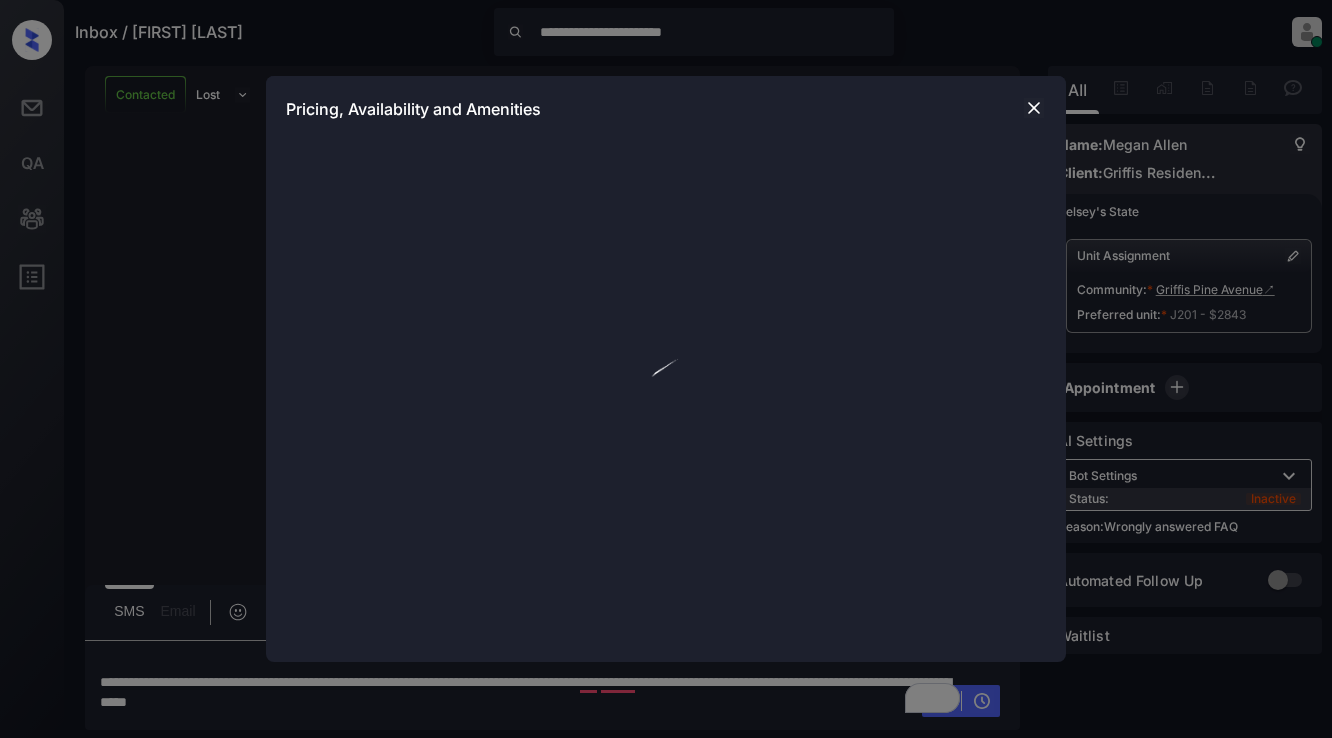 scroll, scrollTop: 0, scrollLeft: 0, axis: both 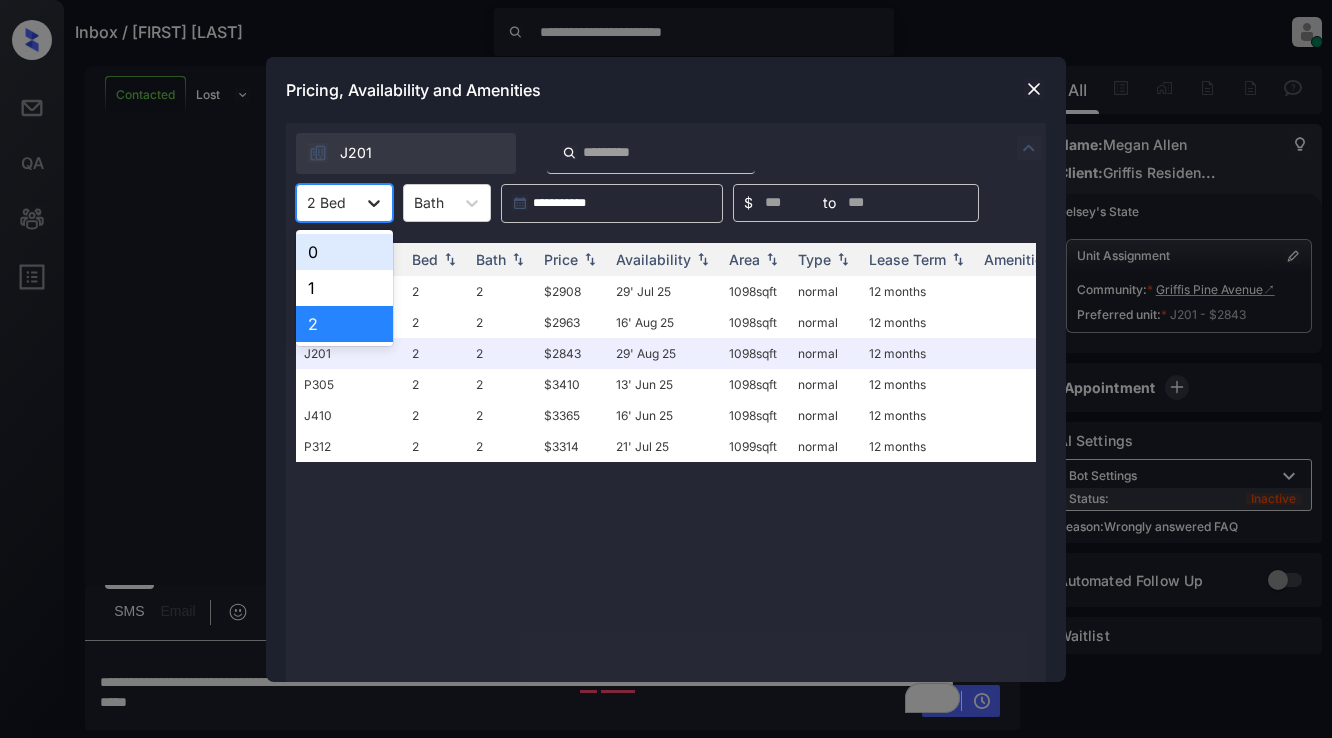 click 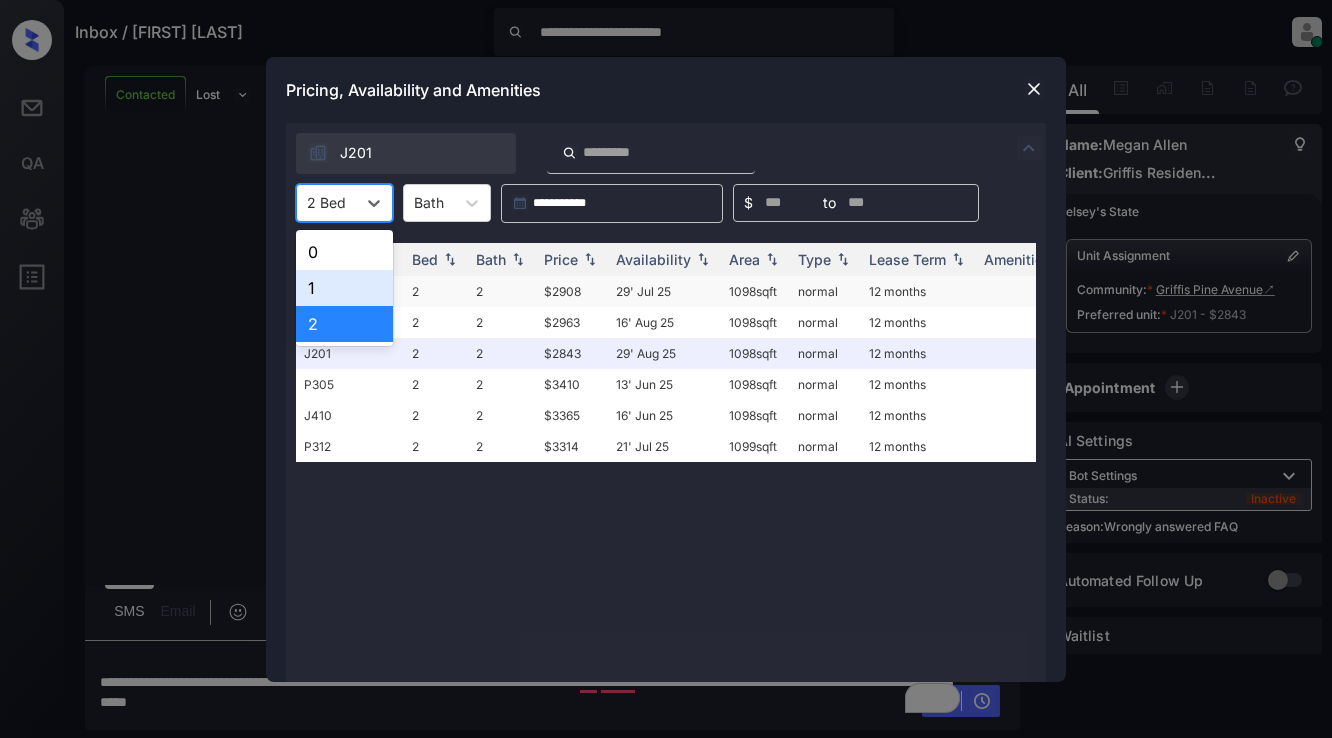 click on "1" at bounding box center (344, 288) 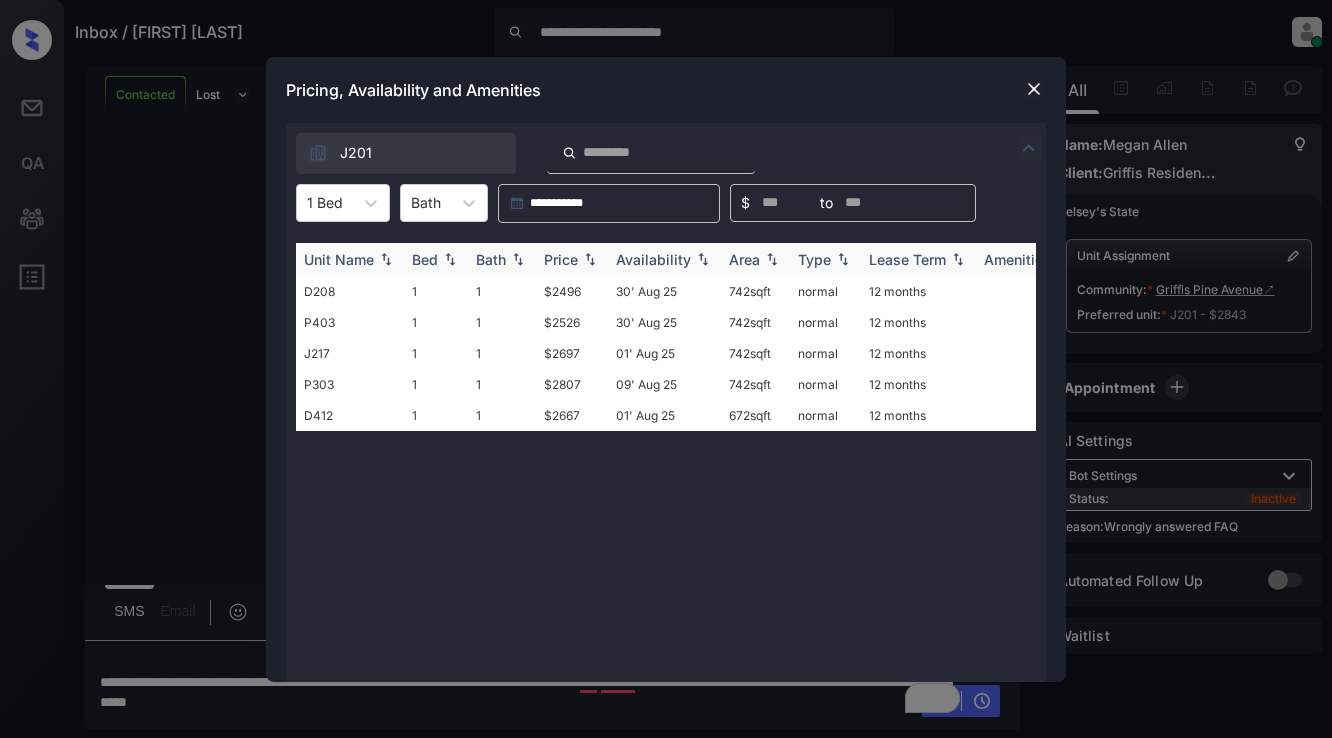 click at bounding box center (590, 259) 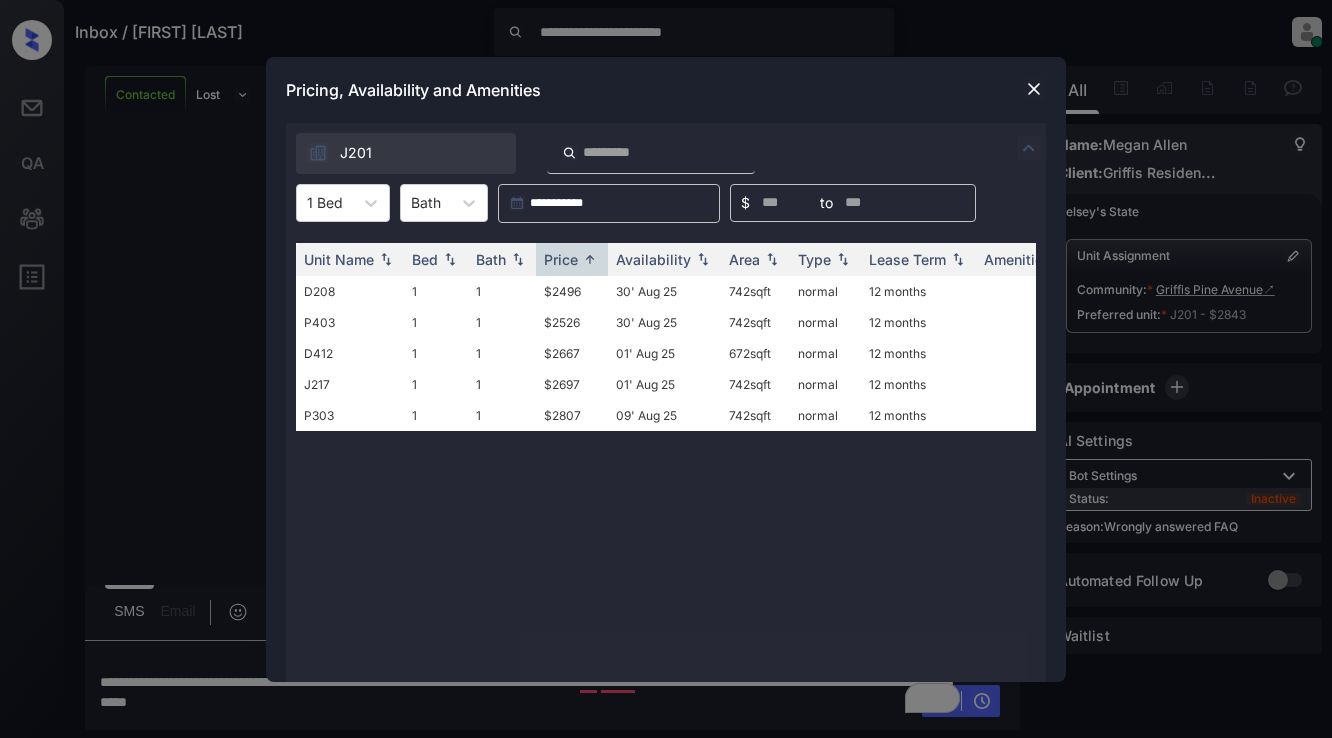 click on "**********" at bounding box center (666, 369) 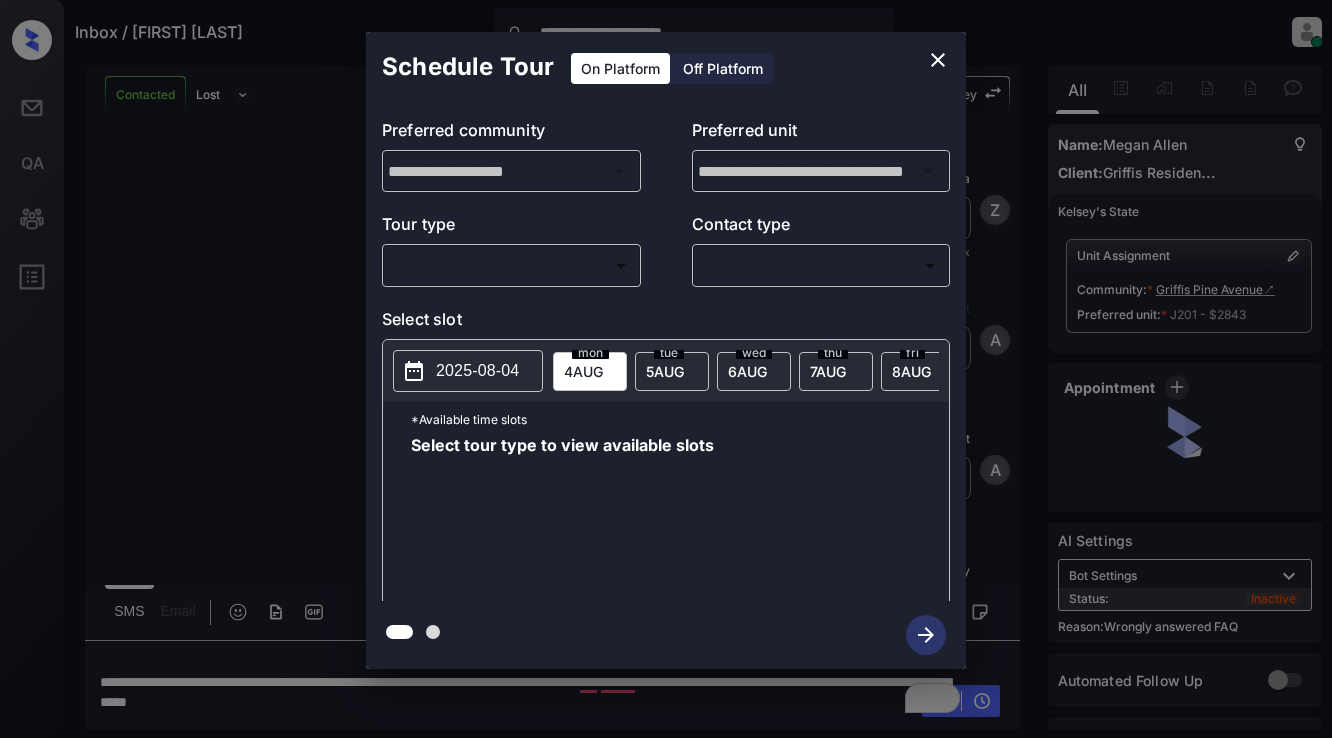 scroll, scrollTop: 0, scrollLeft: 0, axis: both 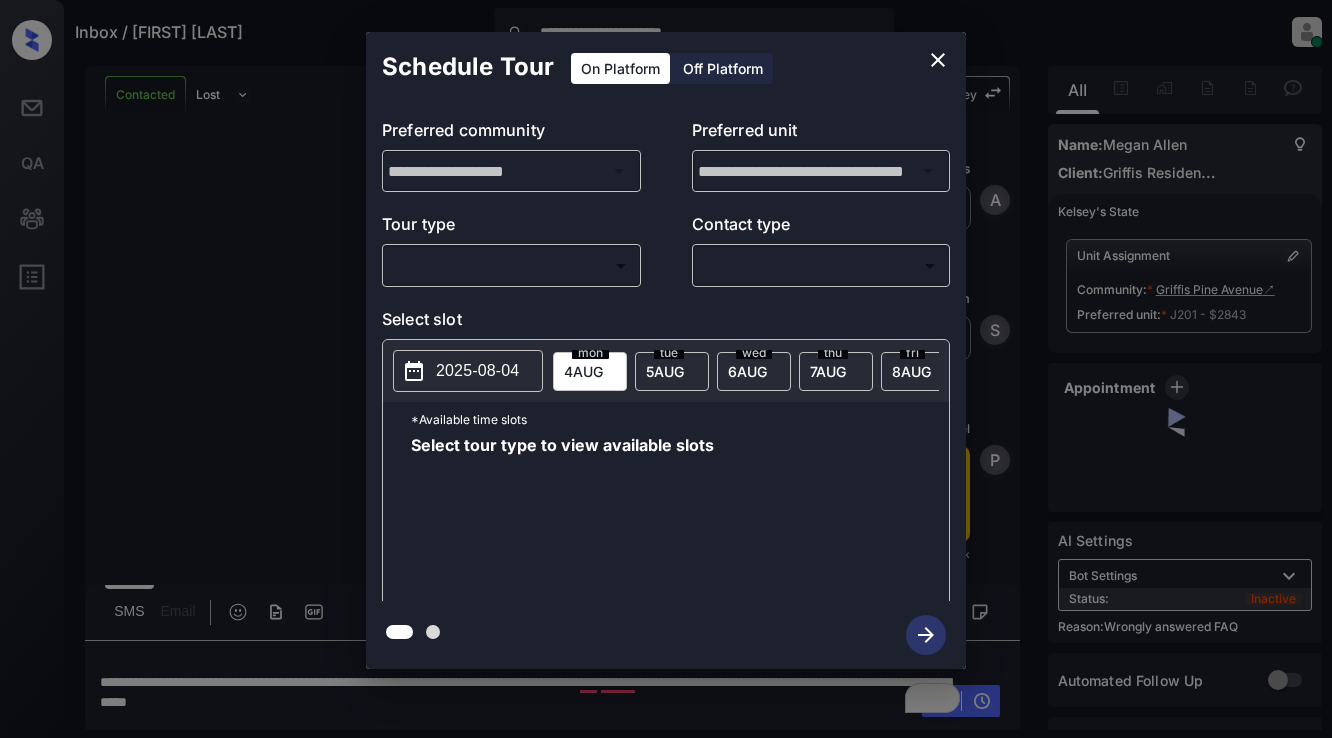 click on "​ ​" at bounding box center [511, 265] 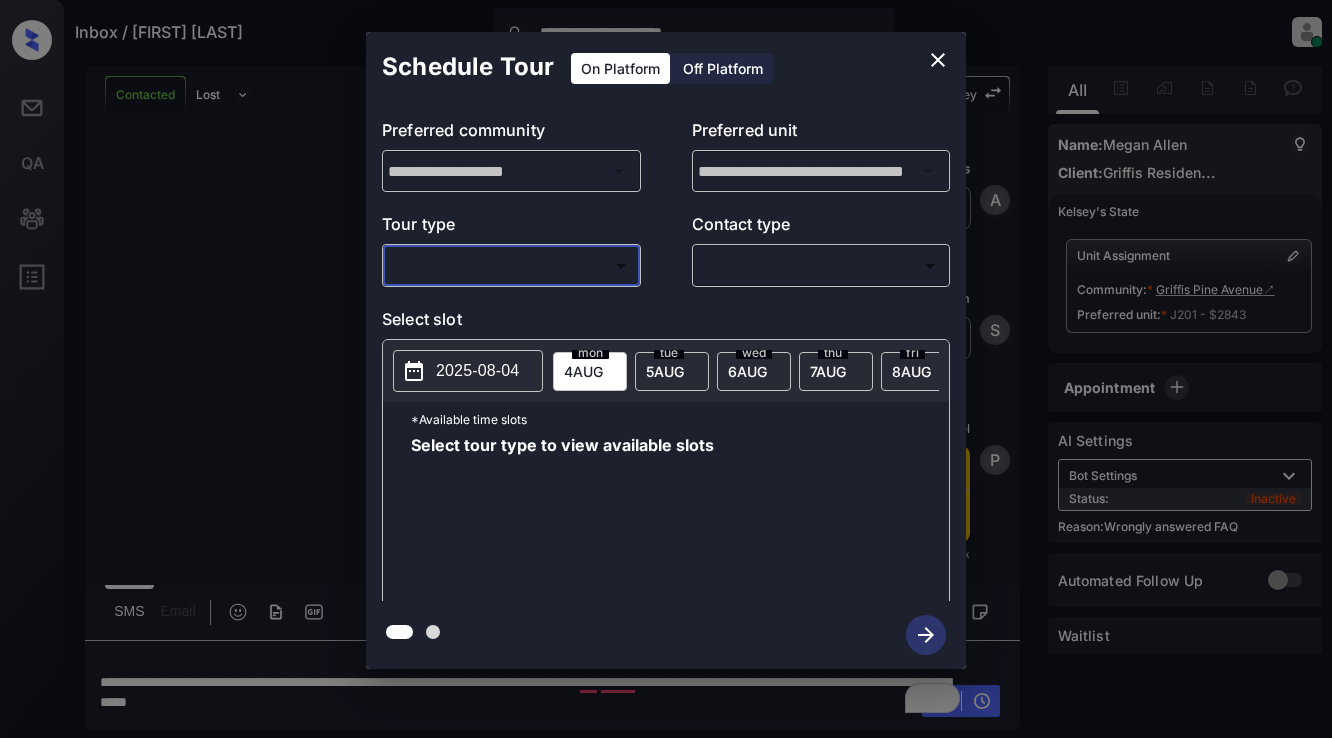 click on "**********" at bounding box center (666, 369) 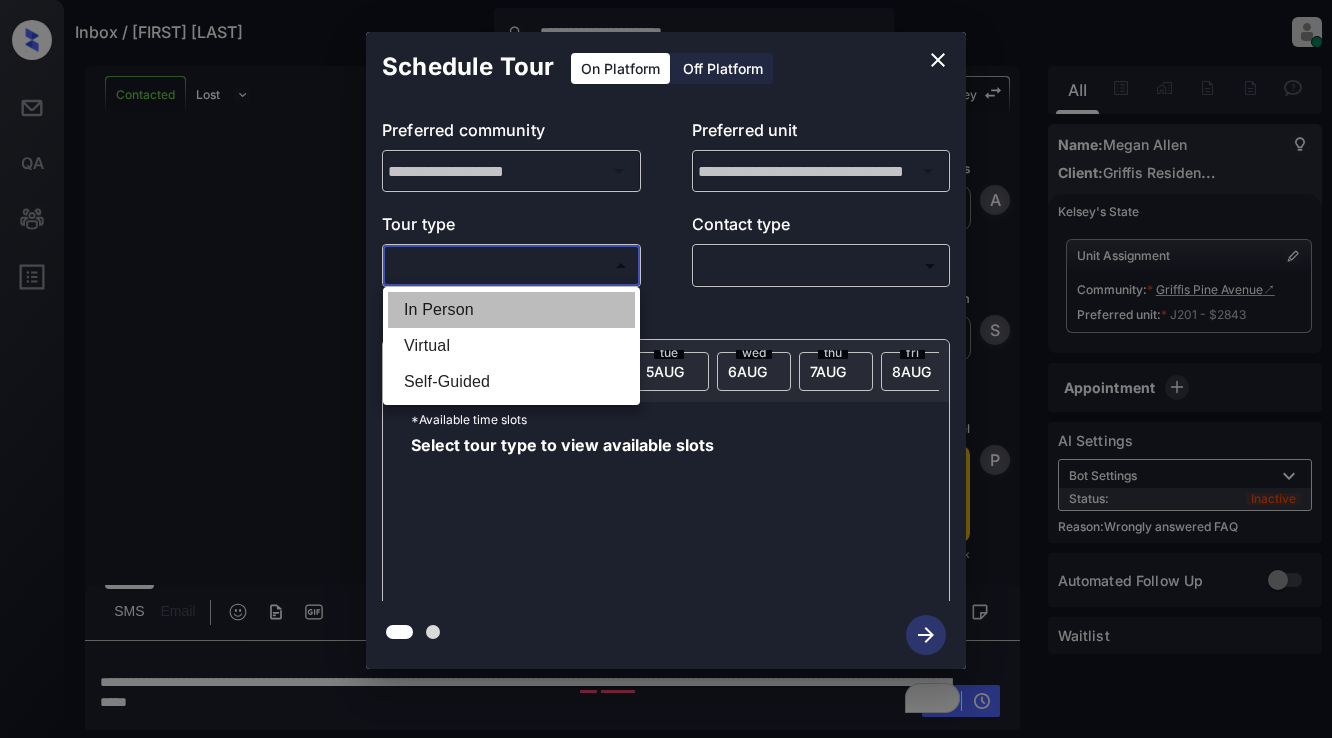 click on "In Person" at bounding box center (511, 310) 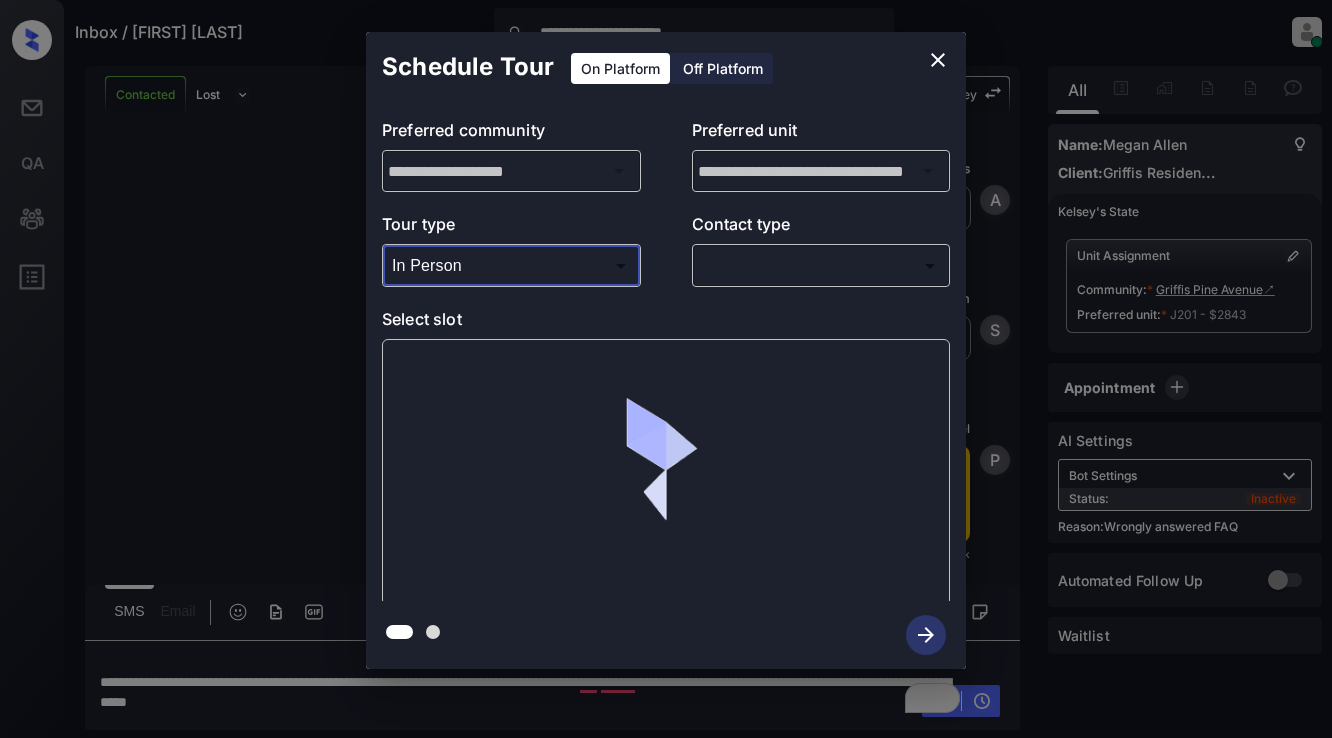 click on "**********" at bounding box center [666, 369] 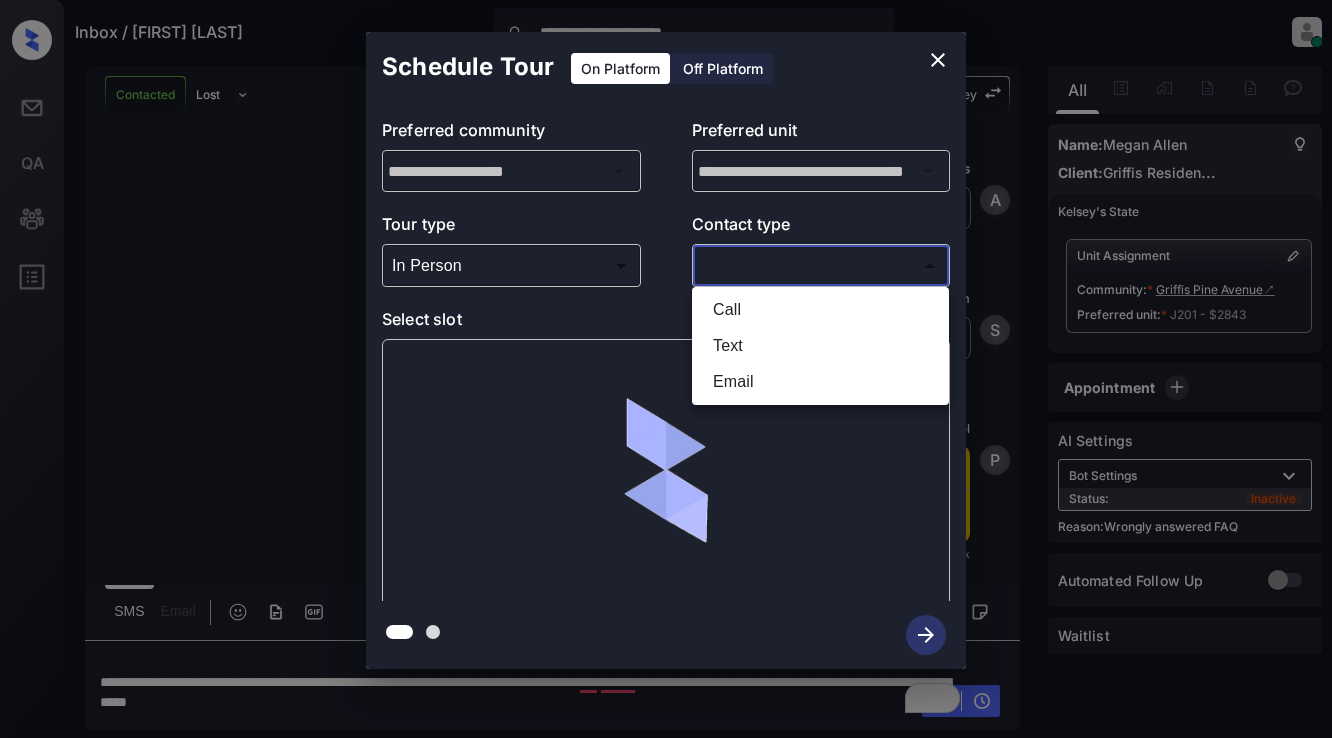 click on "Text" at bounding box center (820, 346) 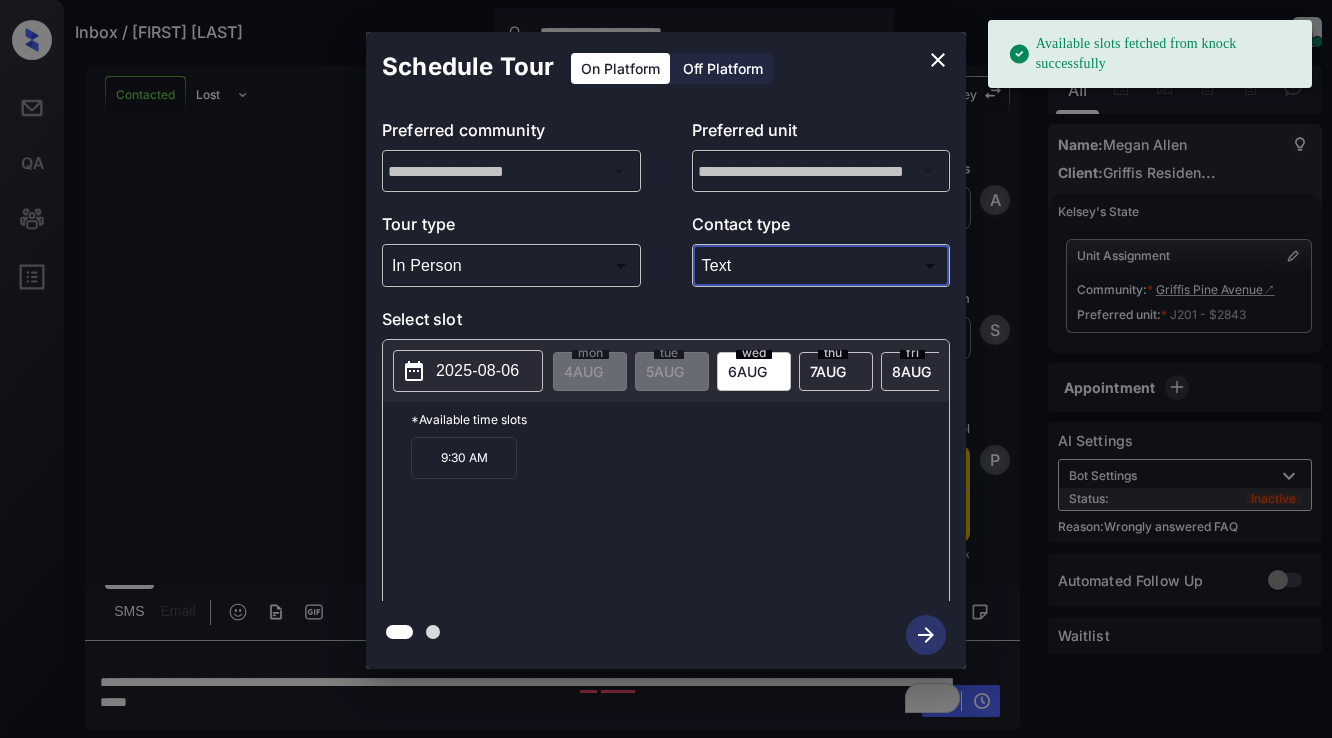 click on "**********" at bounding box center (666, 369) 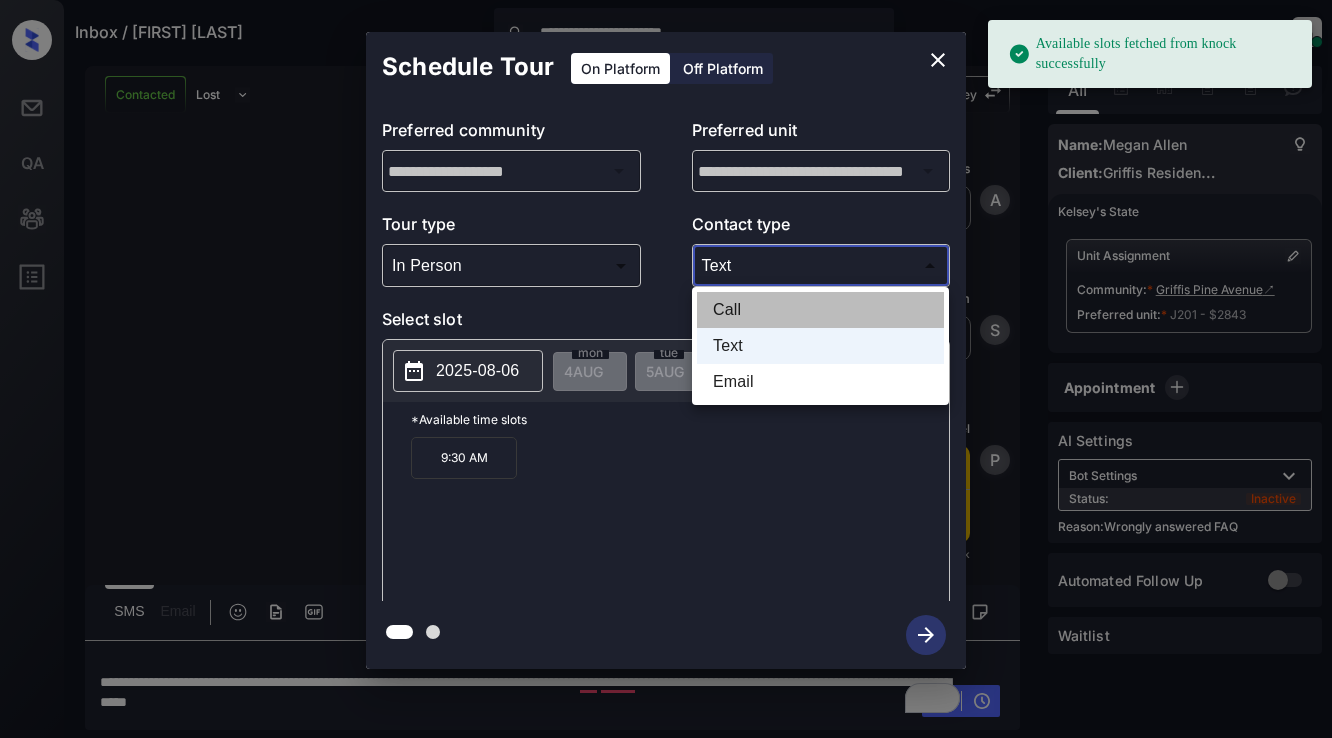 click on "Call" at bounding box center (820, 310) 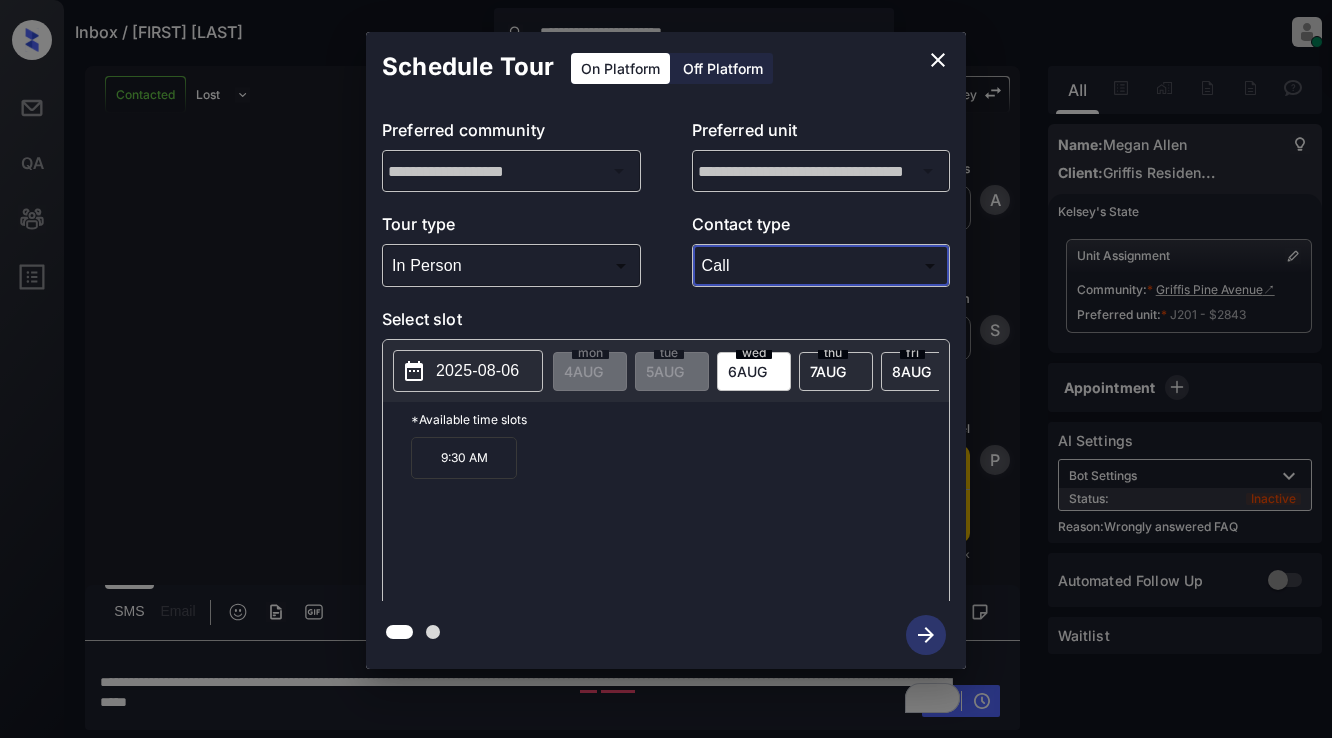 click on "2025-08-06" at bounding box center [477, 371] 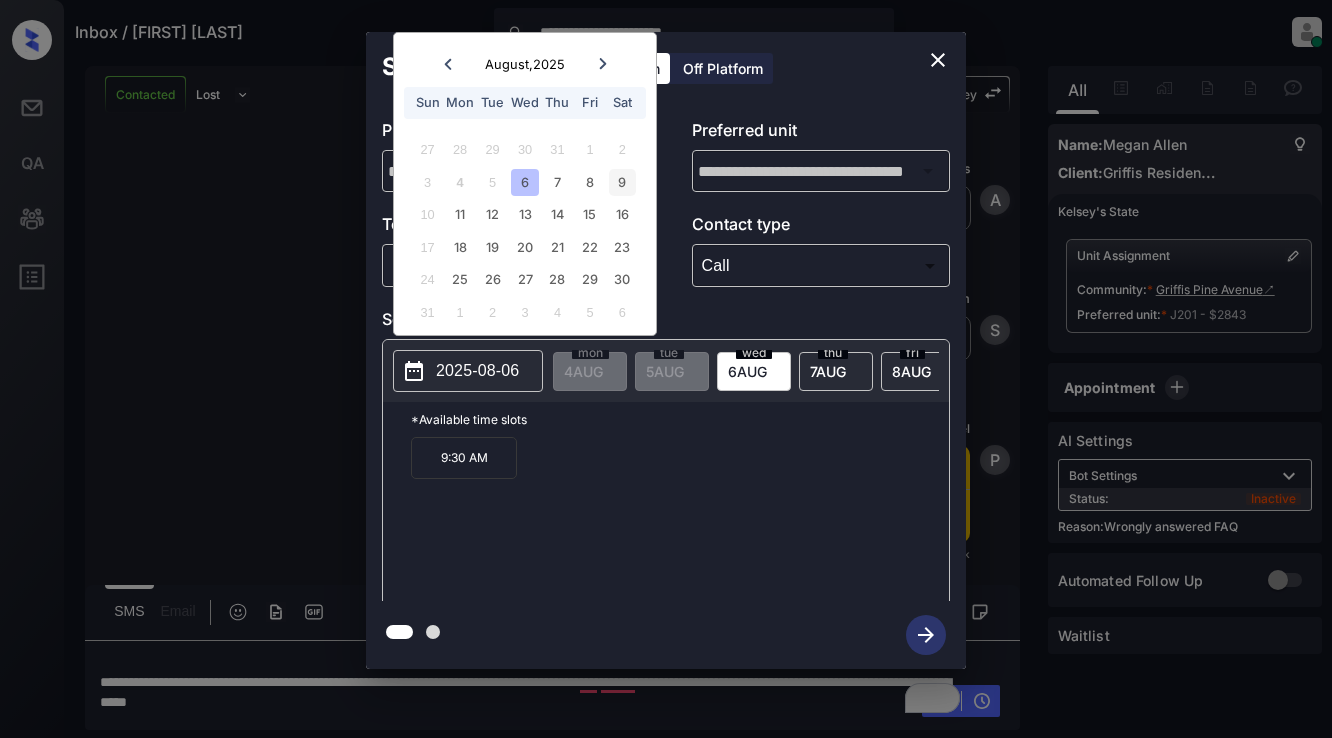 click on "9" at bounding box center [622, 182] 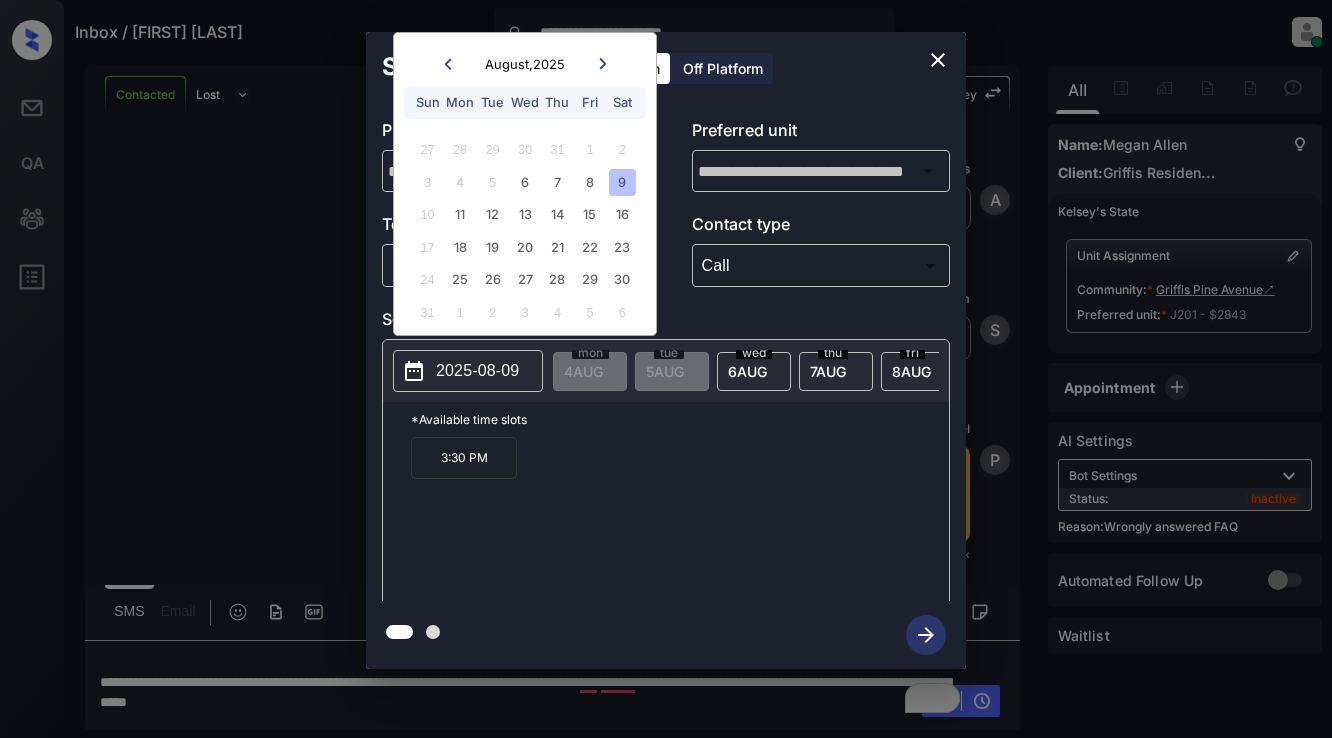 click on "3:30 PM" at bounding box center (464, 458) 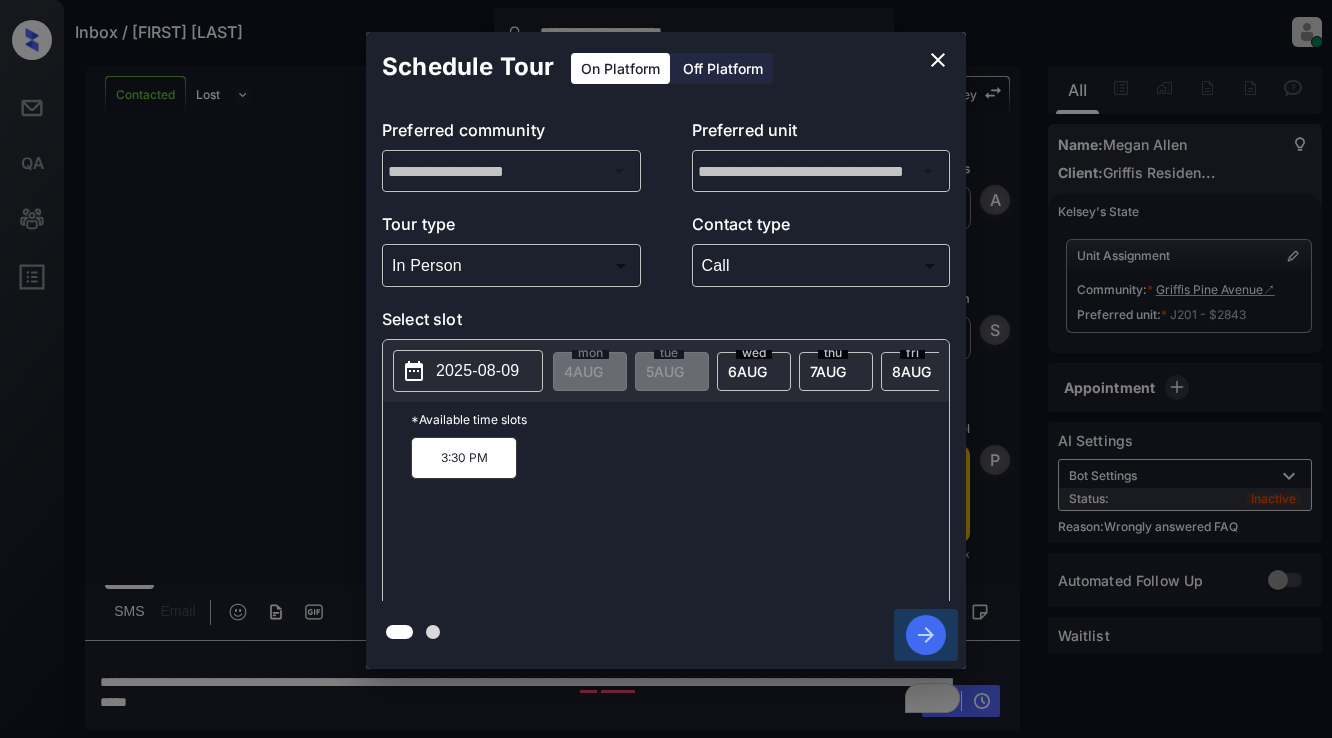 click 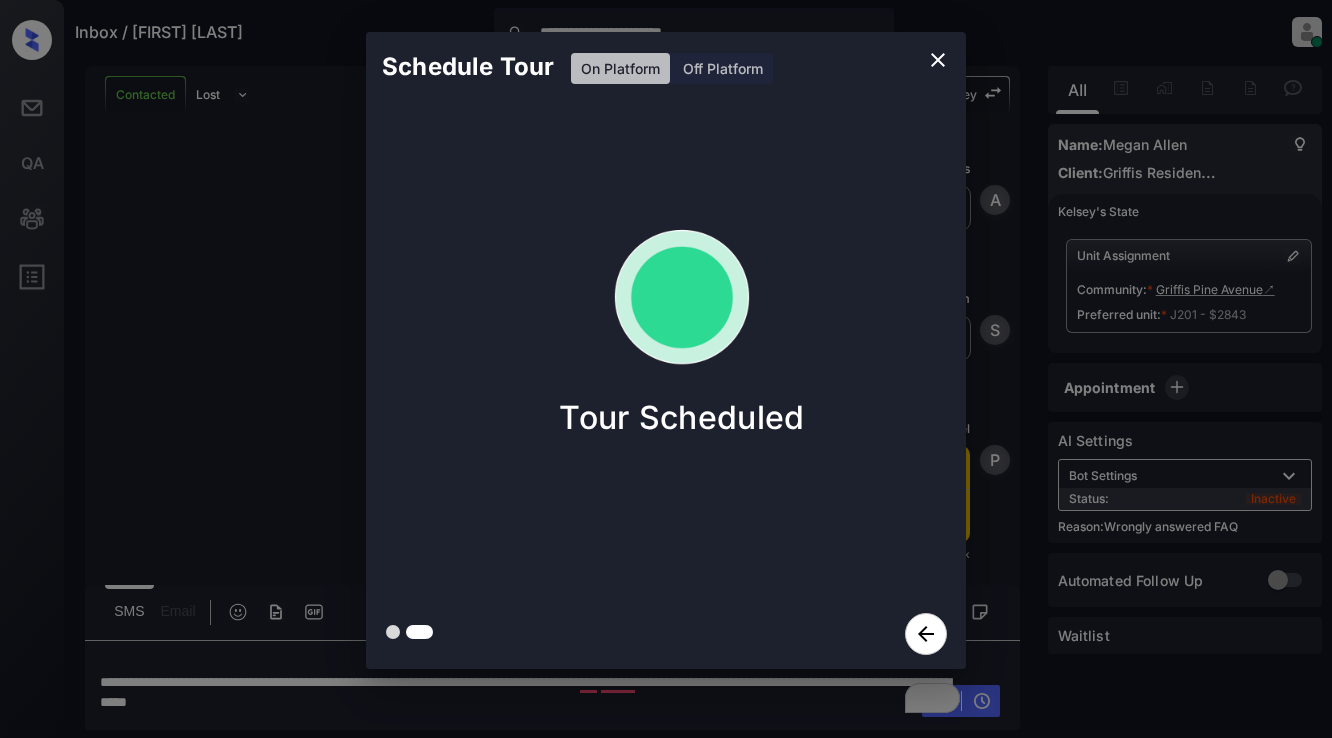 click 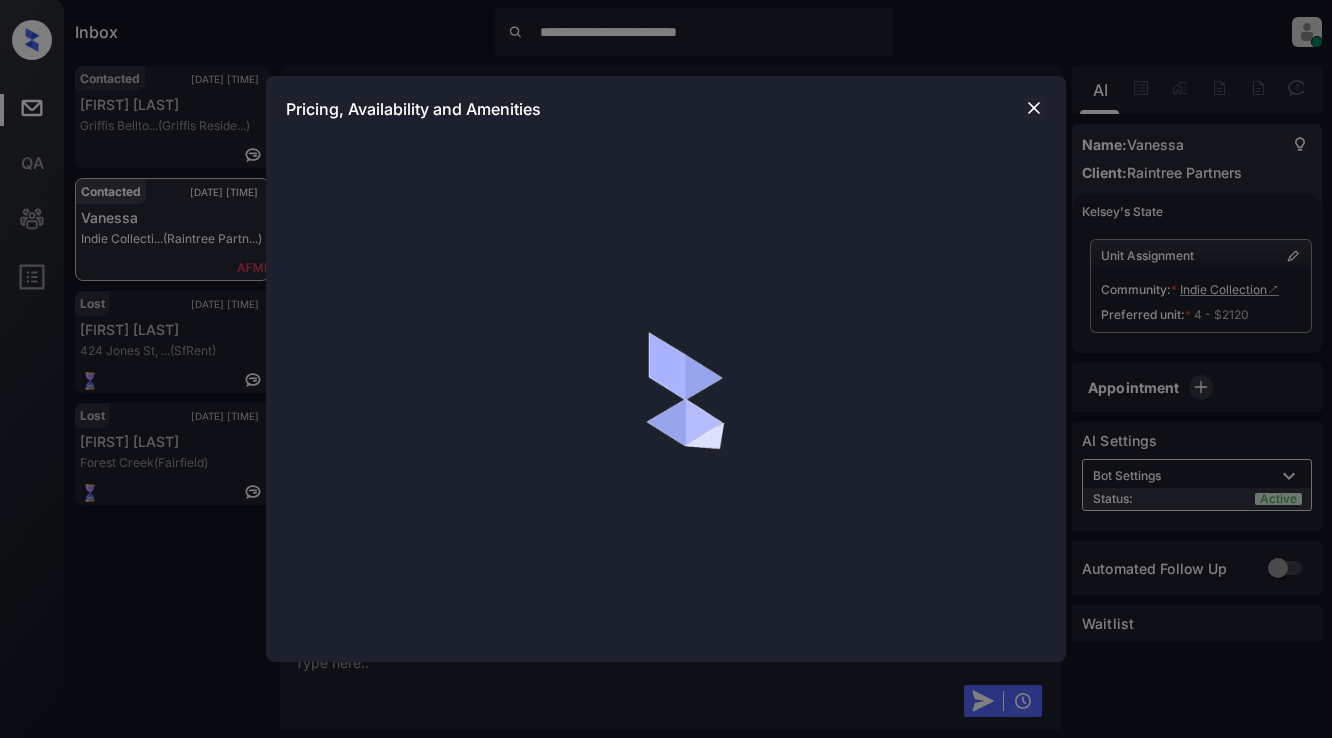 scroll, scrollTop: 0, scrollLeft: 0, axis: both 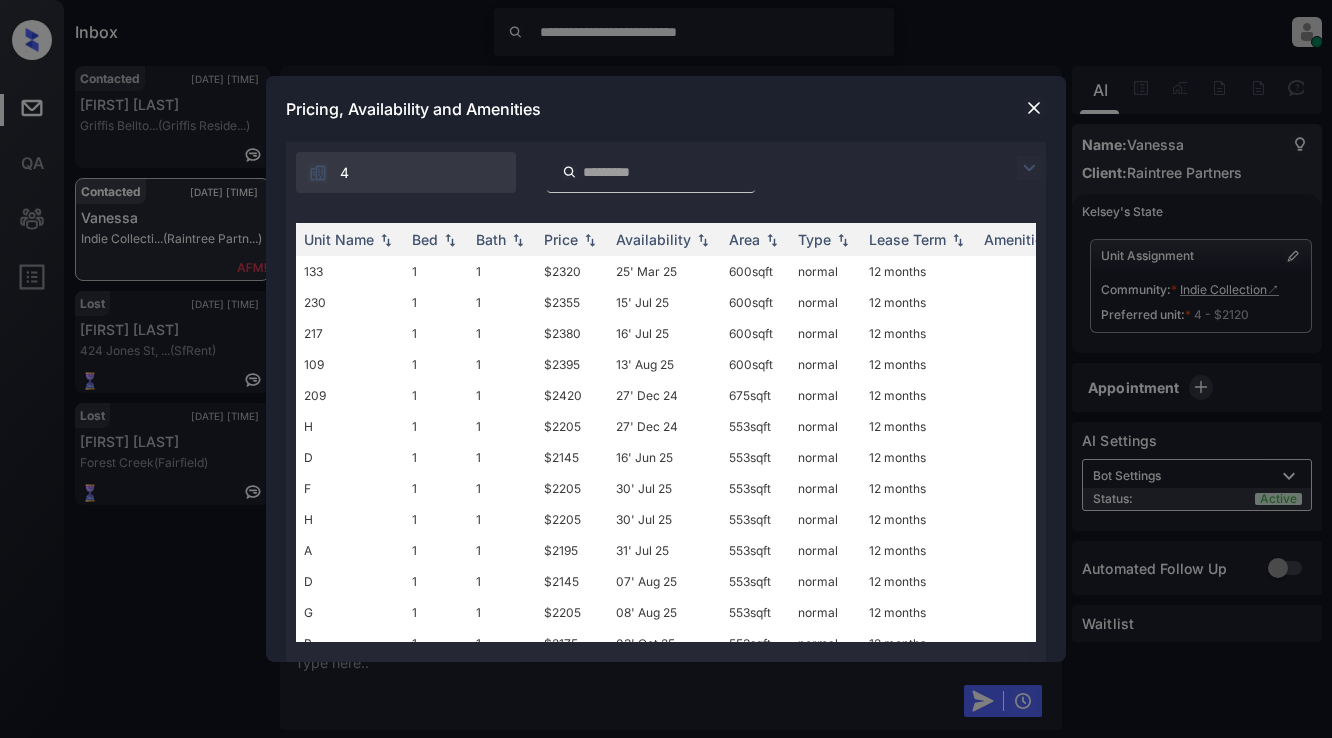 click at bounding box center (1029, 168) 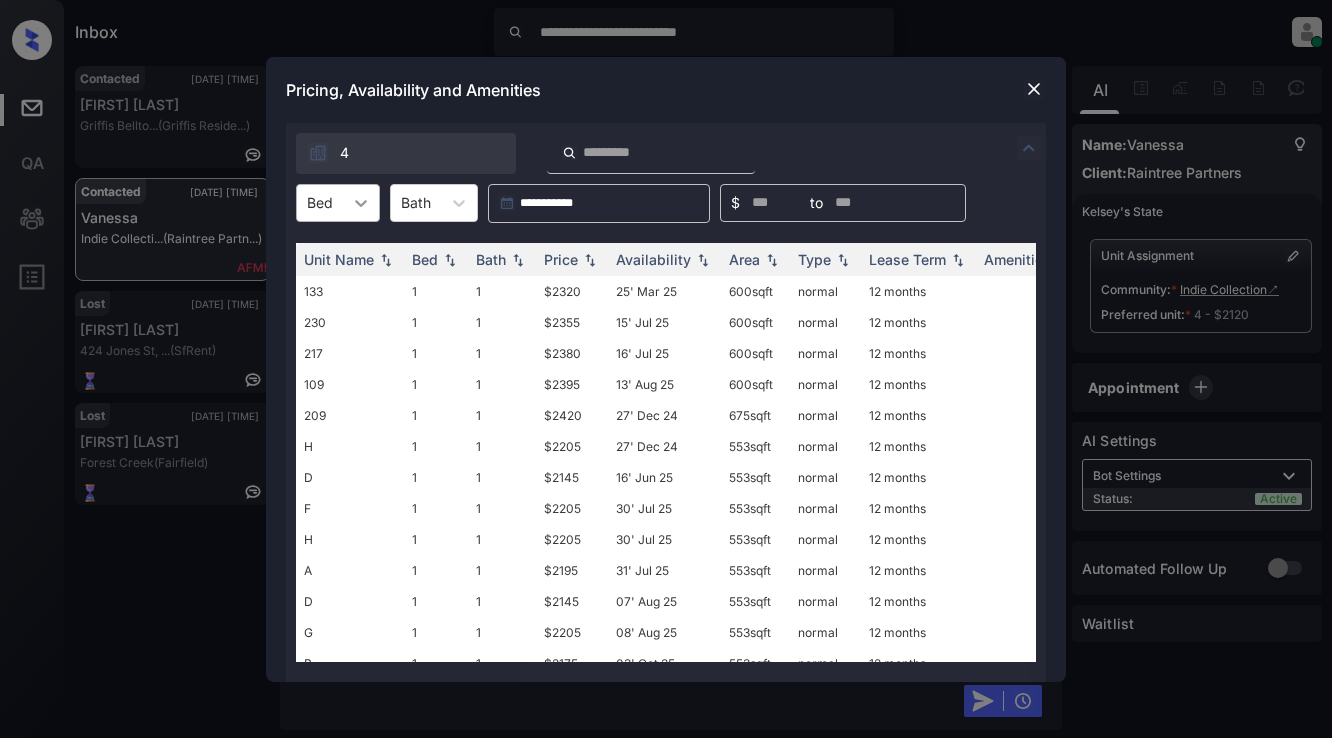 click at bounding box center (361, 203) 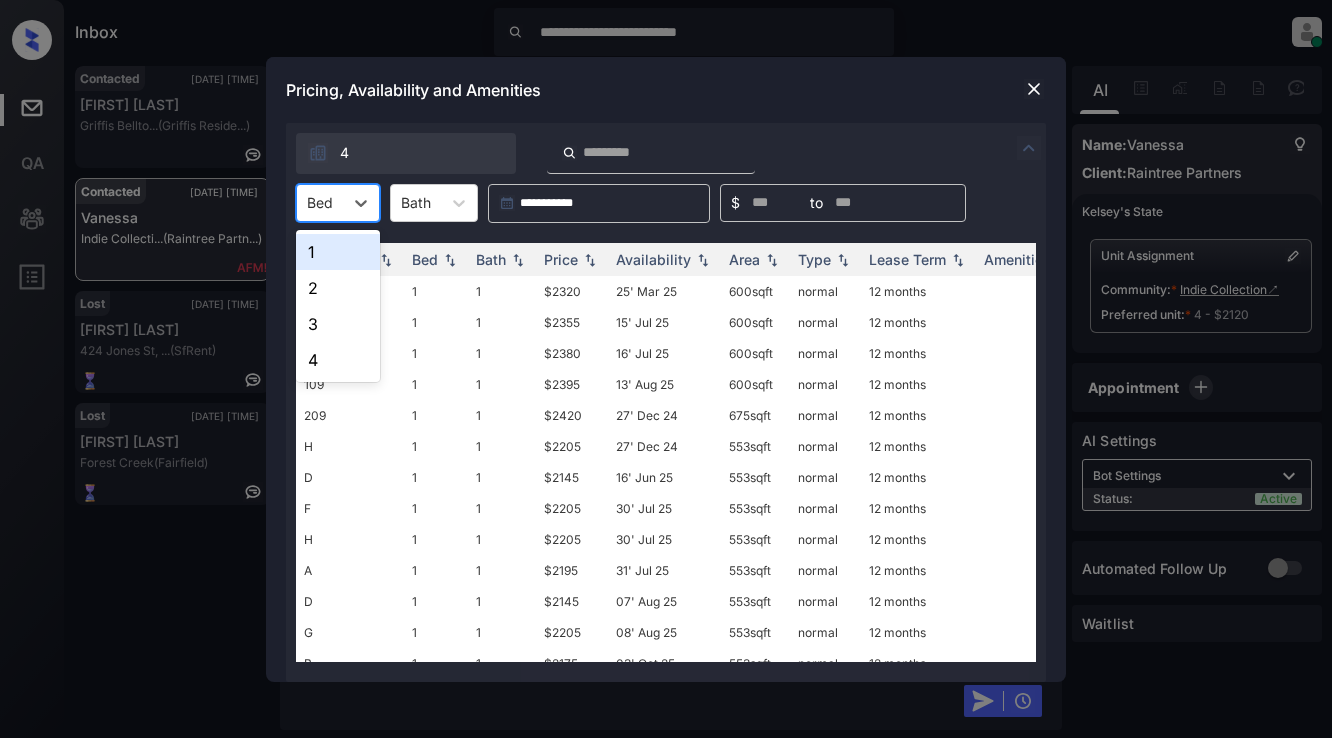 click on "1" at bounding box center (338, 252) 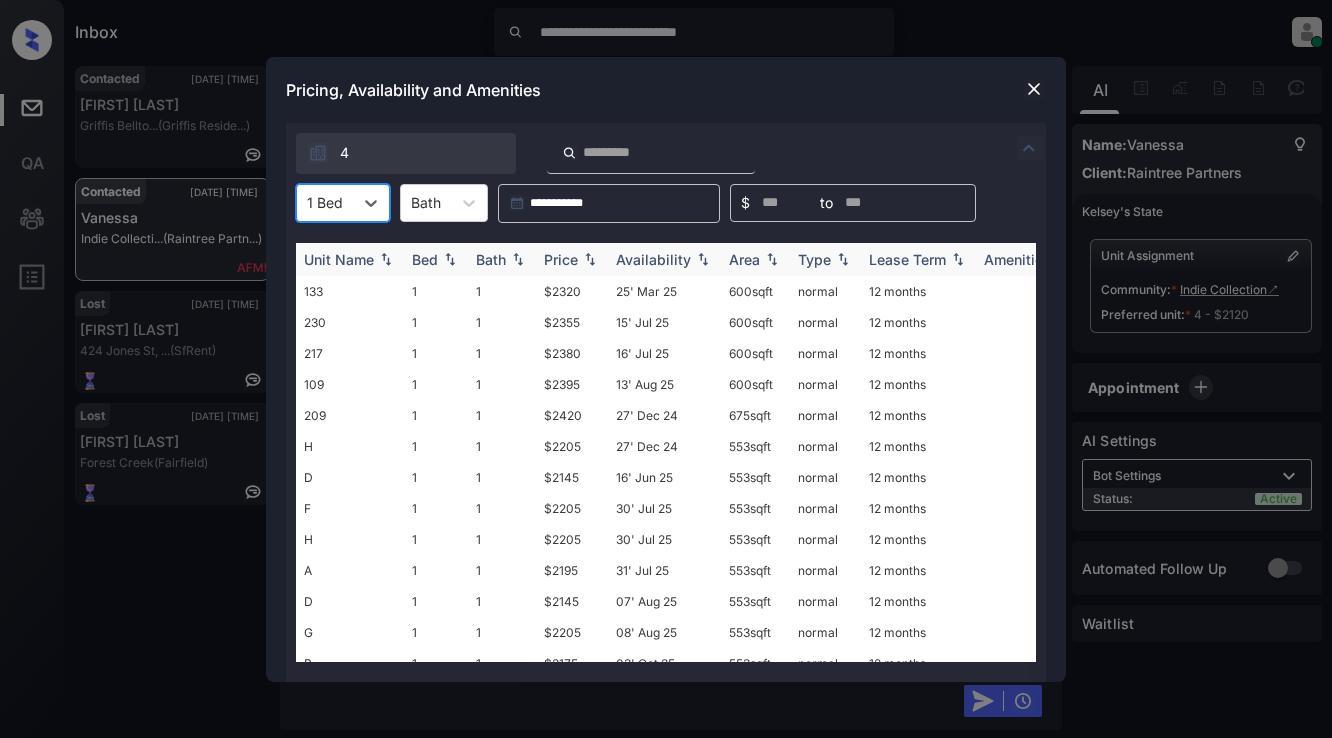 click at bounding box center (590, 259) 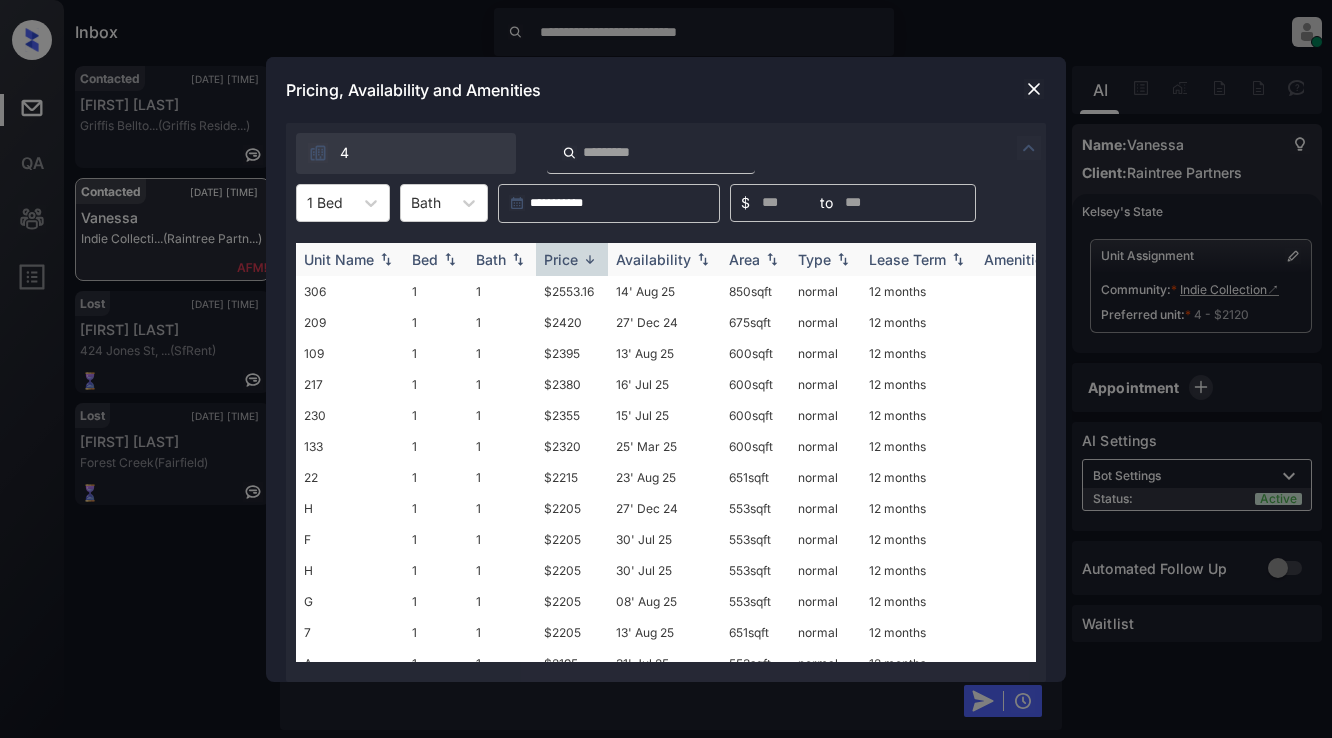 click at bounding box center (590, 259) 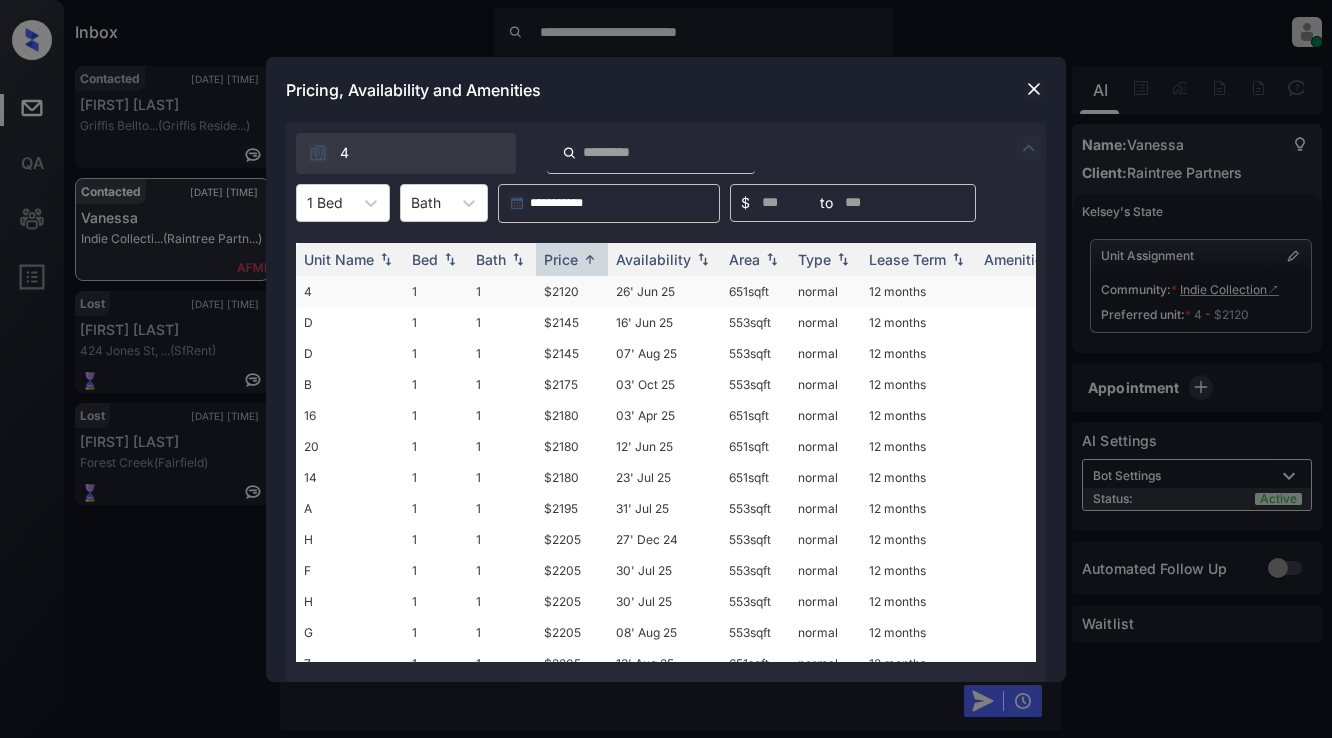 click on "$2120" at bounding box center [572, 291] 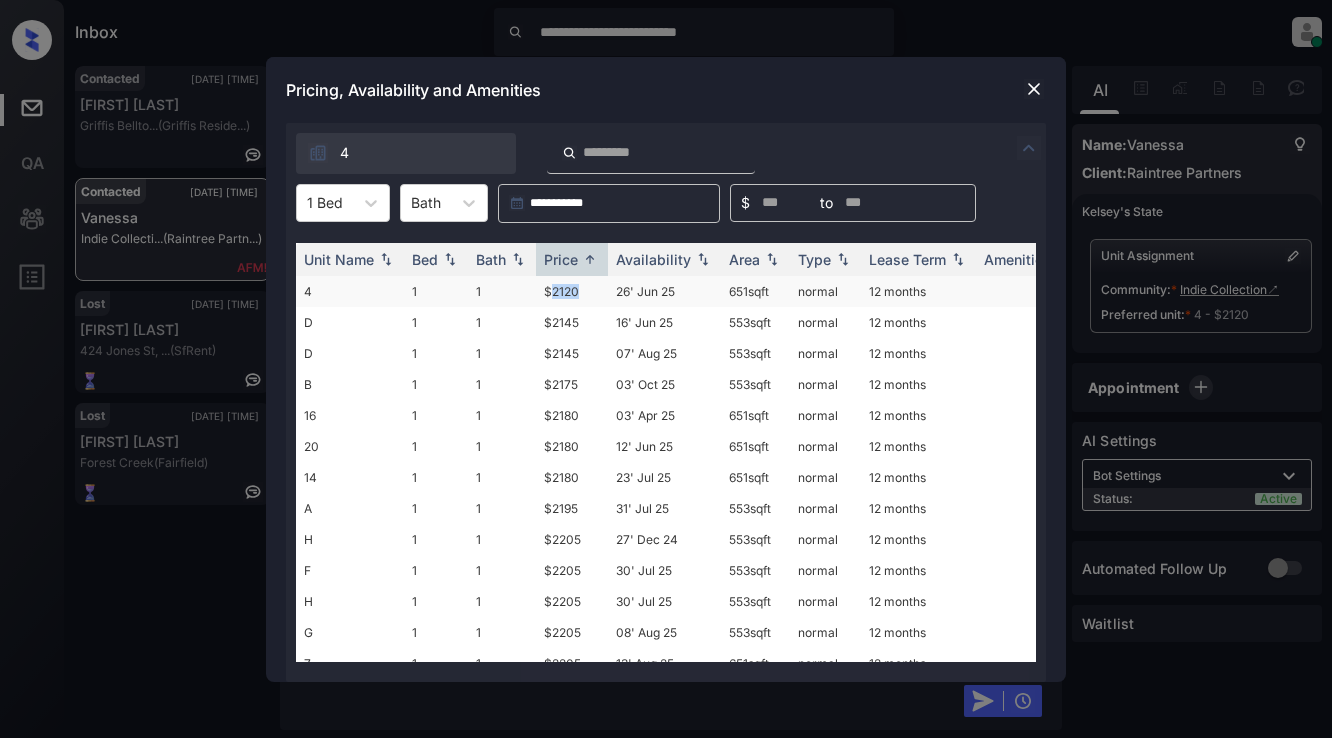 click on "$2120" at bounding box center [572, 291] 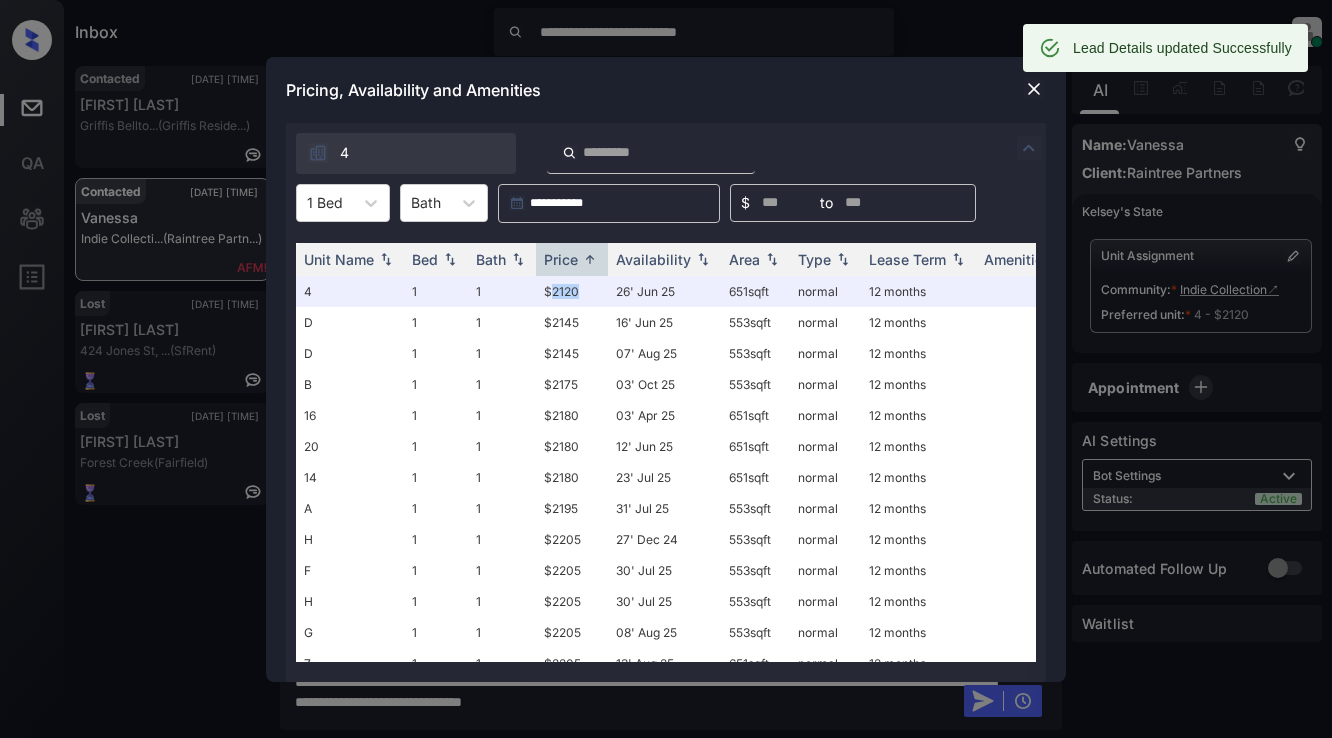 click at bounding box center (1034, 89) 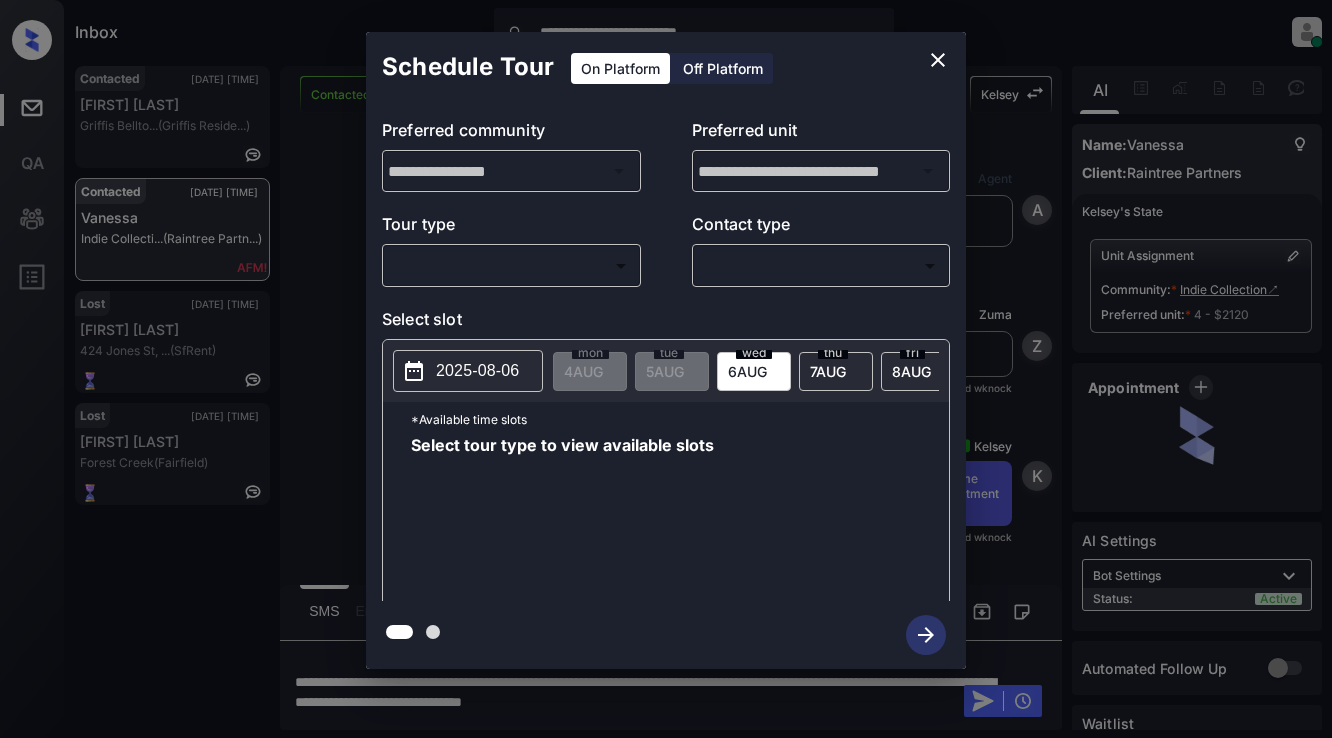 scroll, scrollTop: 0, scrollLeft: 0, axis: both 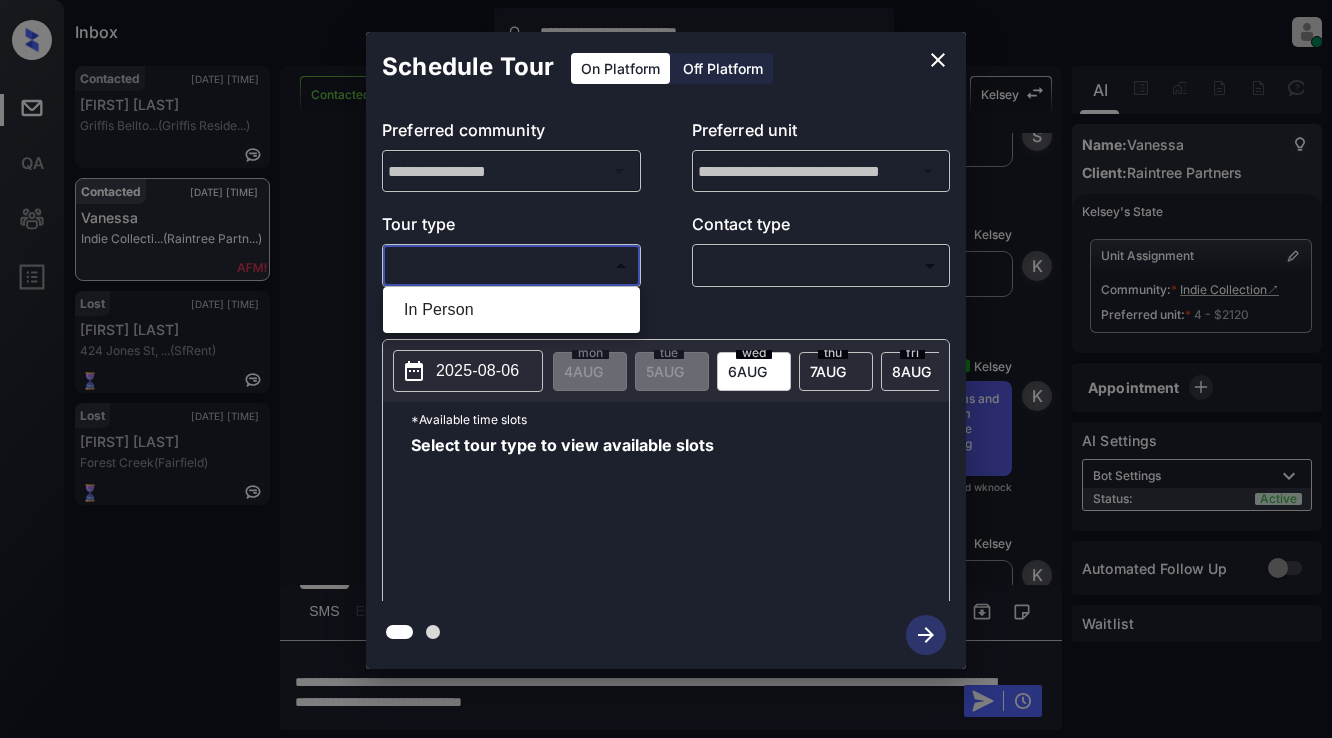 click on "**********" at bounding box center [666, 369] 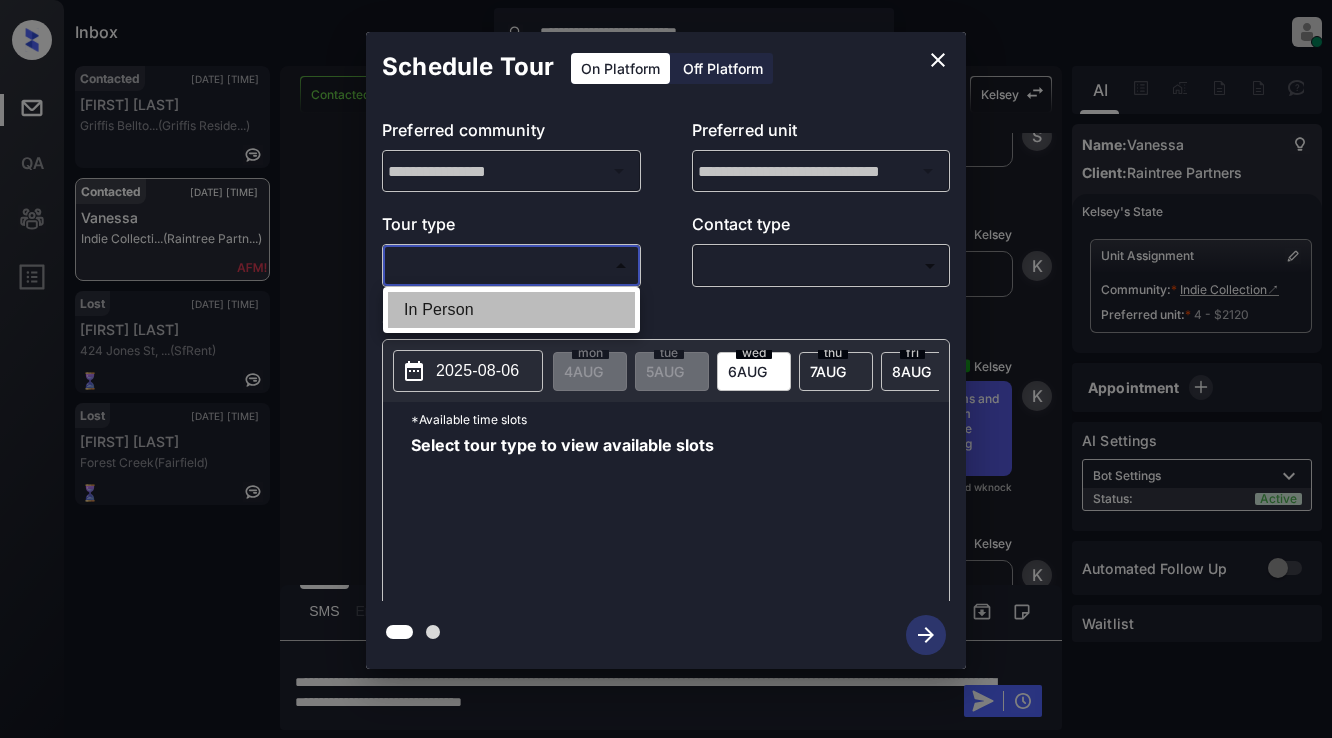 click on "In Person" at bounding box center (511, 310) 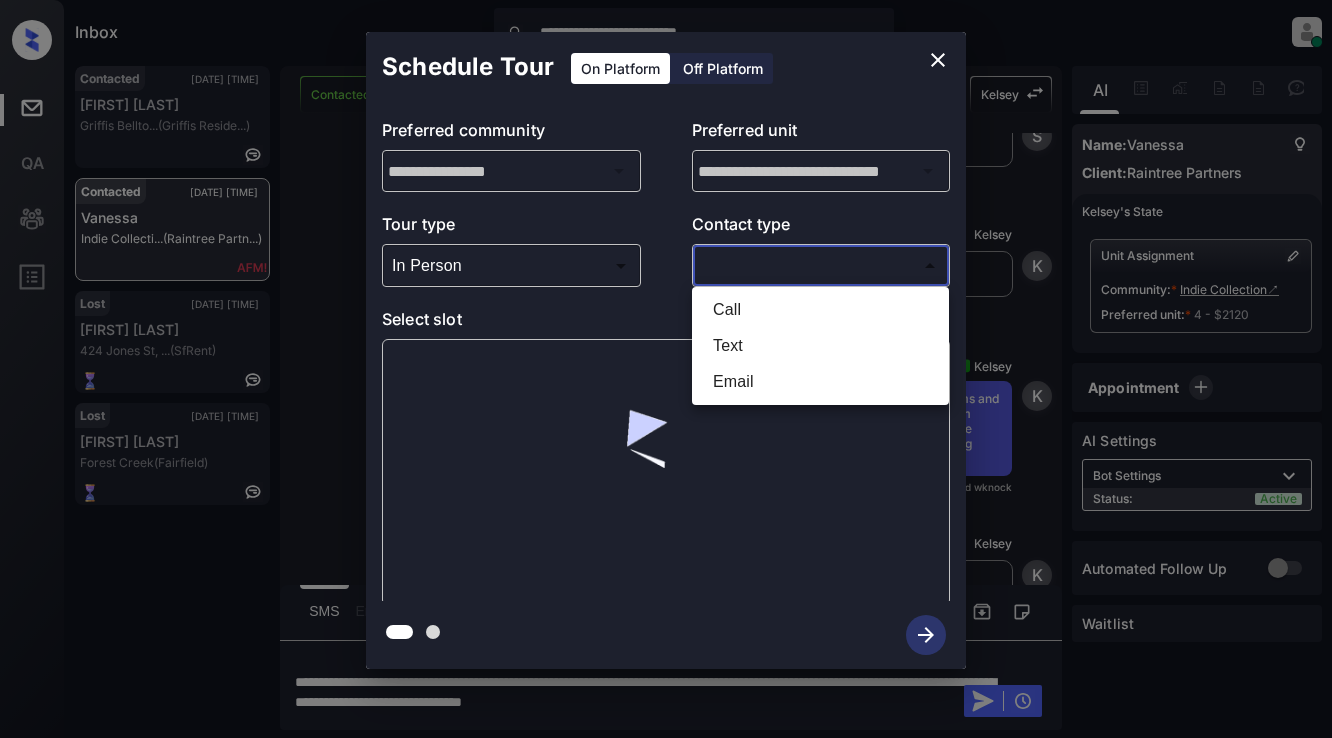 click on "**********" at bounding box center [666, 369] 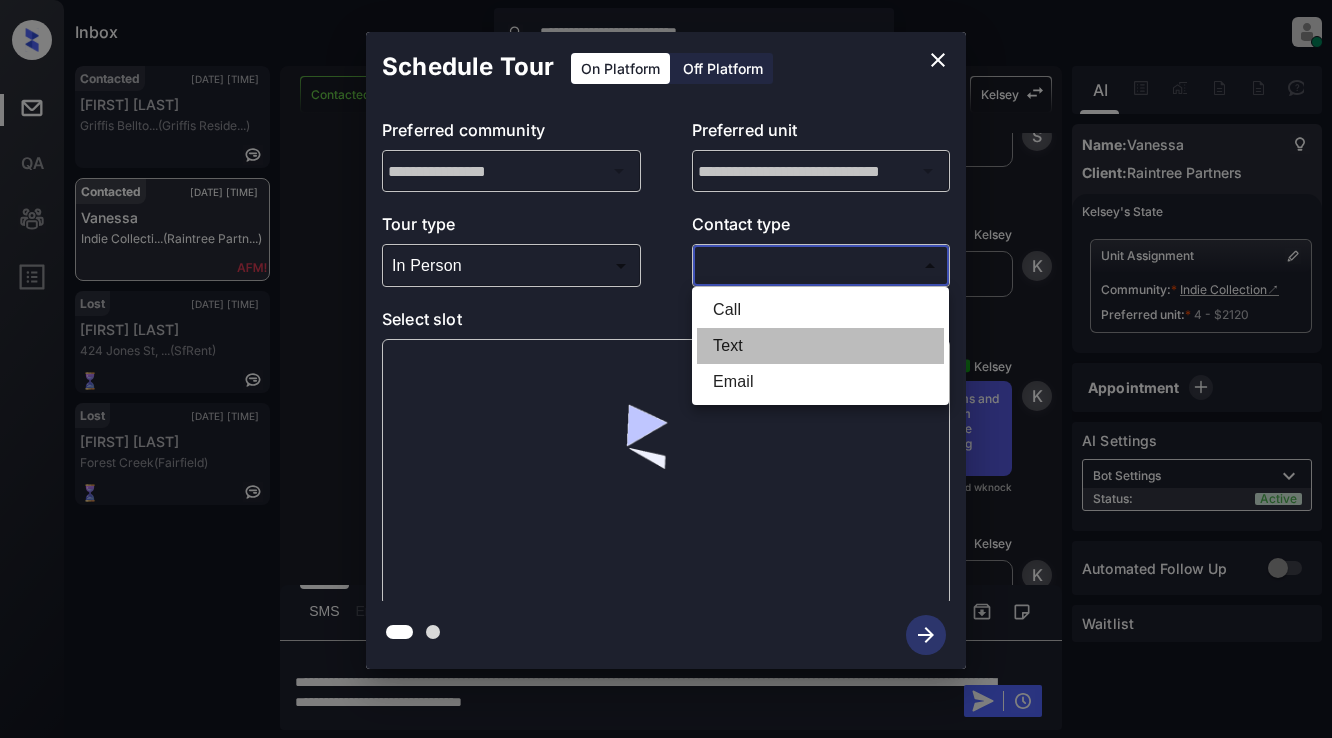 click on "Text" at bounding box center [820, 346] 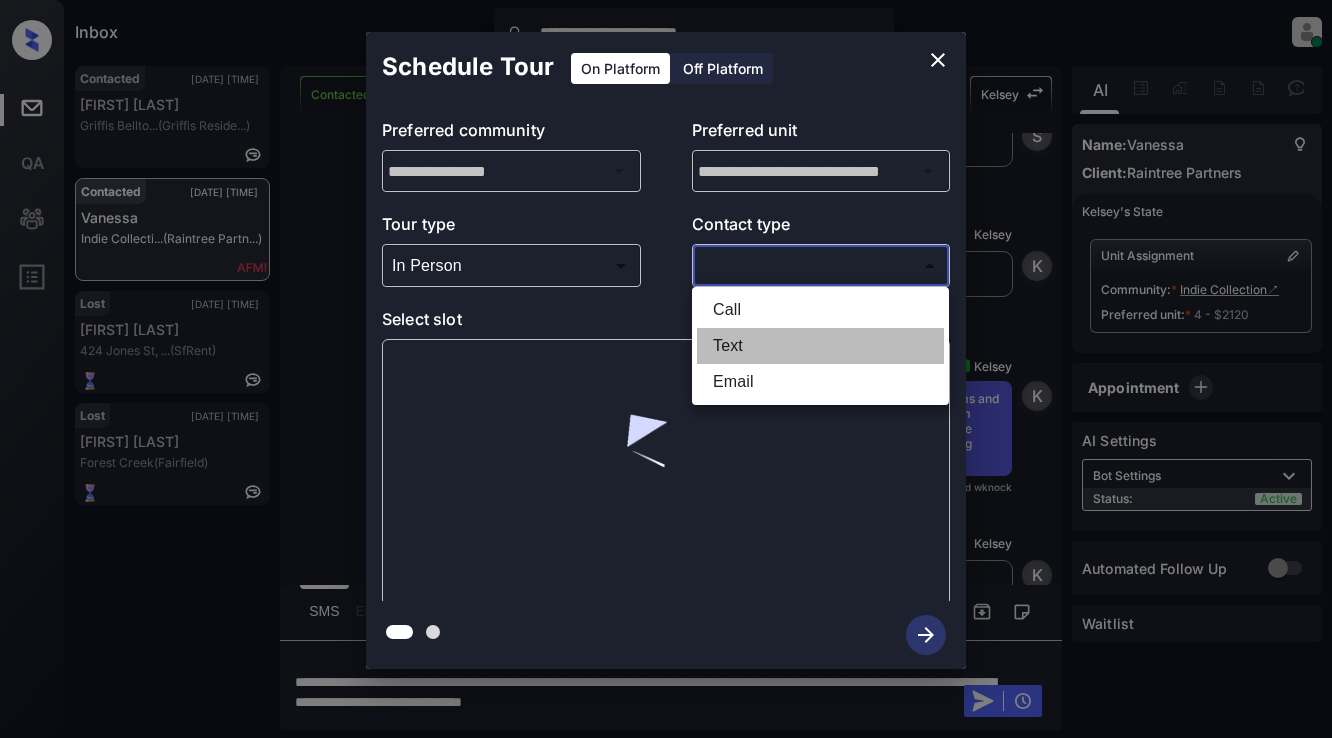 type on "****" 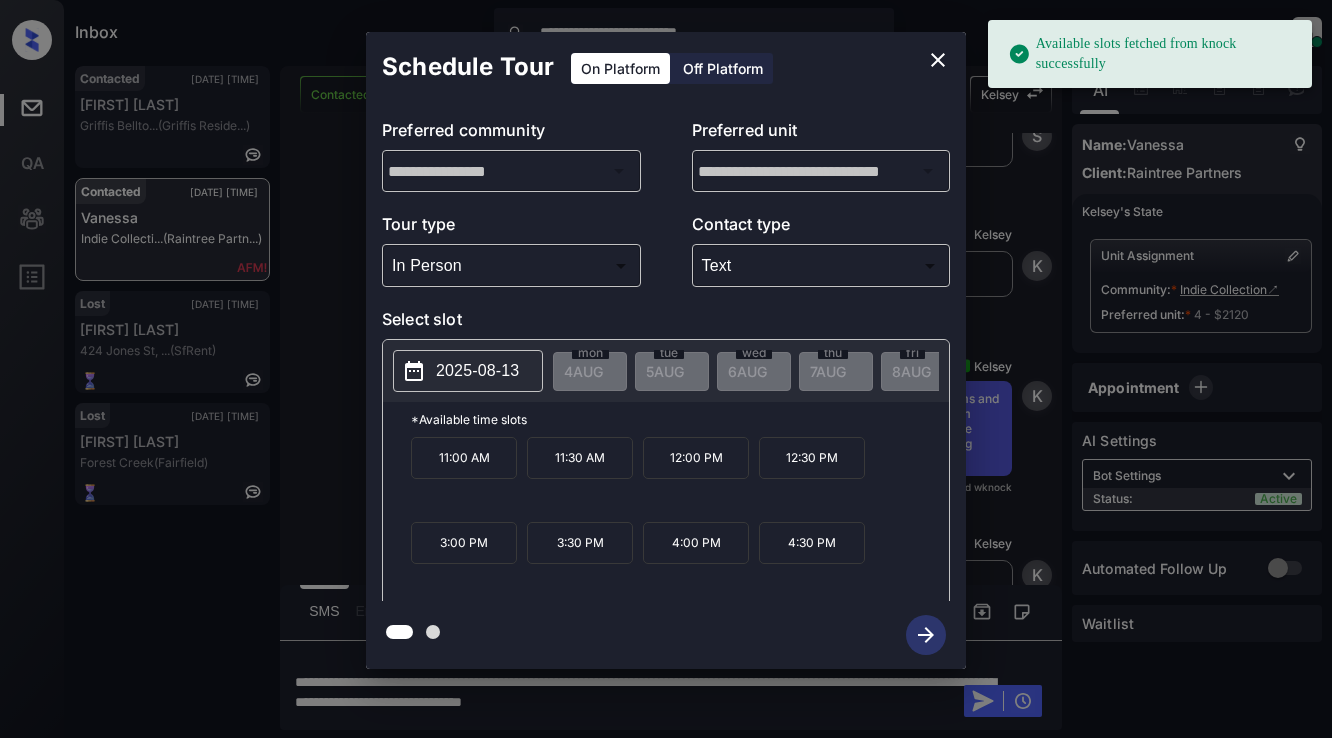 click on "2025-08-13" at bounding box center [477, 371] 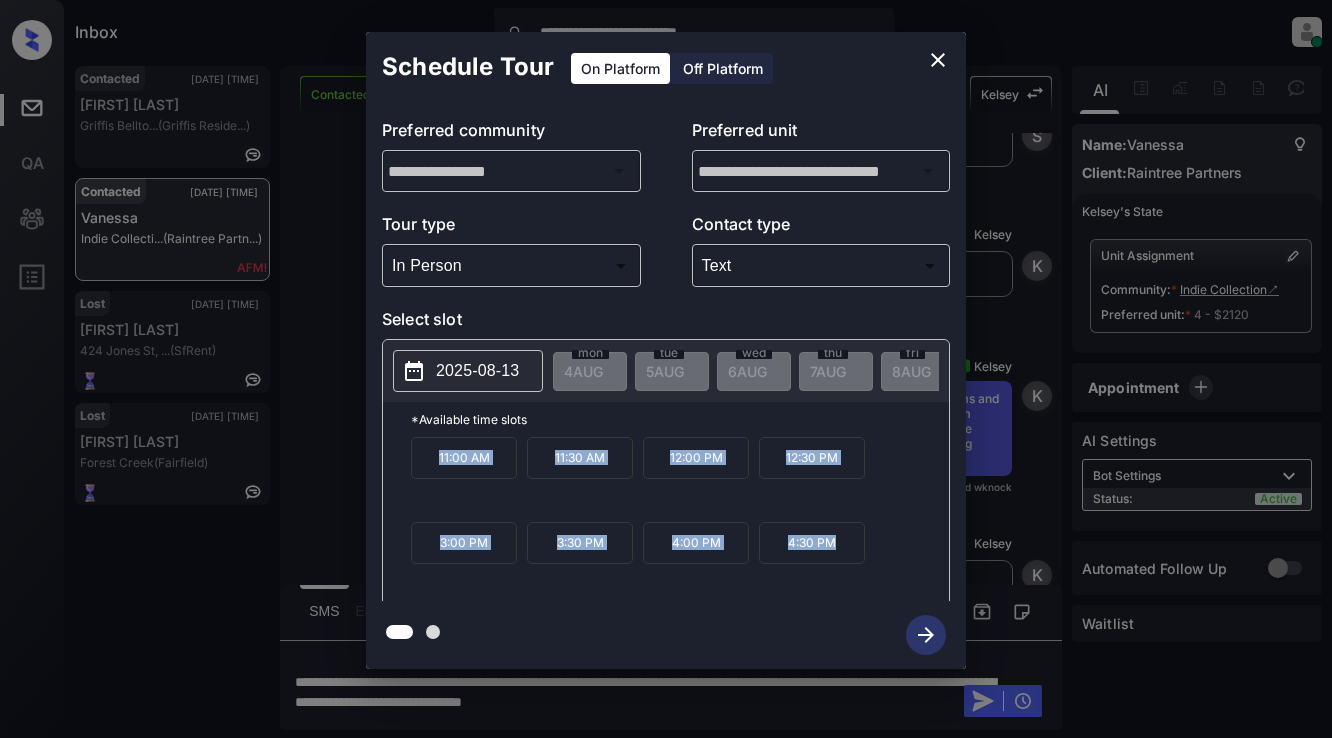 drag, startPoint x: 426, startPoint y: 461, endPoint x: 863, endPoint y: 567, distance: 449.6721 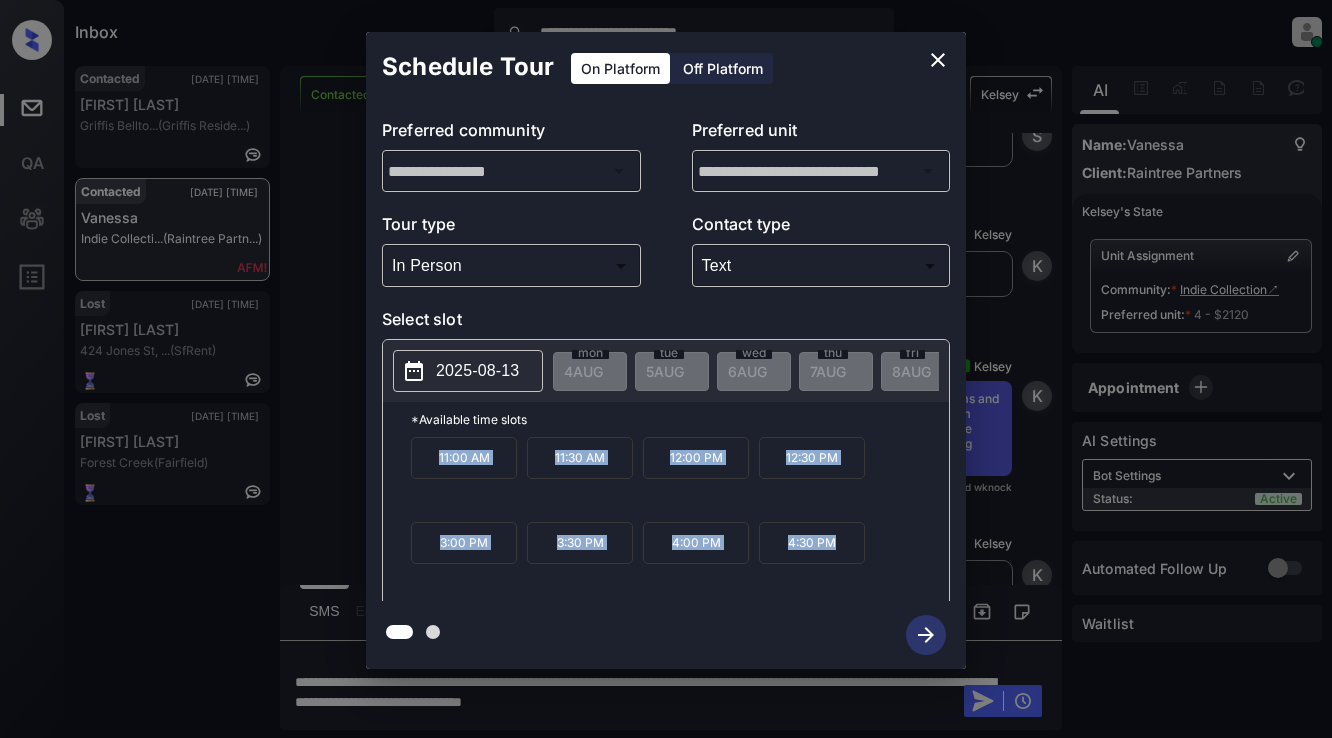 click on "11:00 AM 11:30 AM 12:00 PM 12:30 PM 3:00 PM 3:30 PM 4:00 PM 4:30 PM" at bounding box center (680, 517) 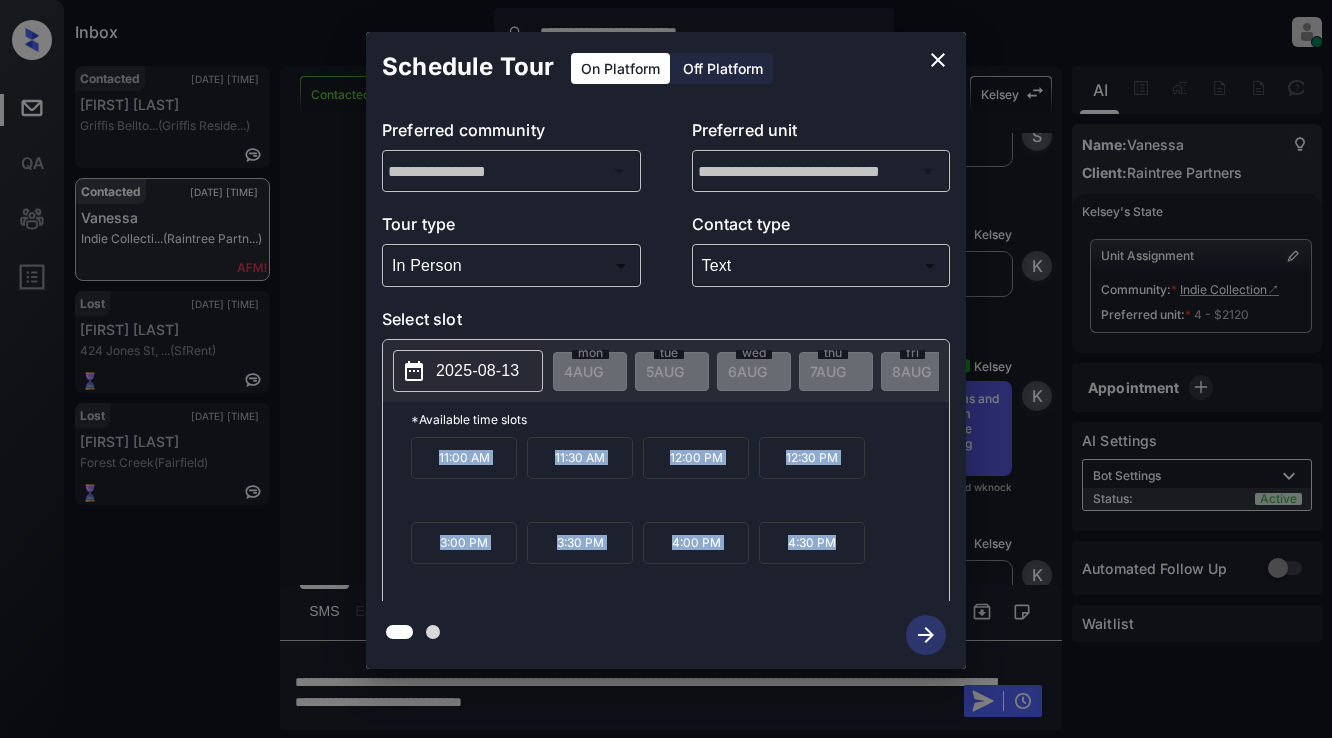 copy on "11:00 AM 11:30 AM 12:00 PM 12:30 PM 3:00 PM 3:30 PM 4:00 PM 4:30 PM" 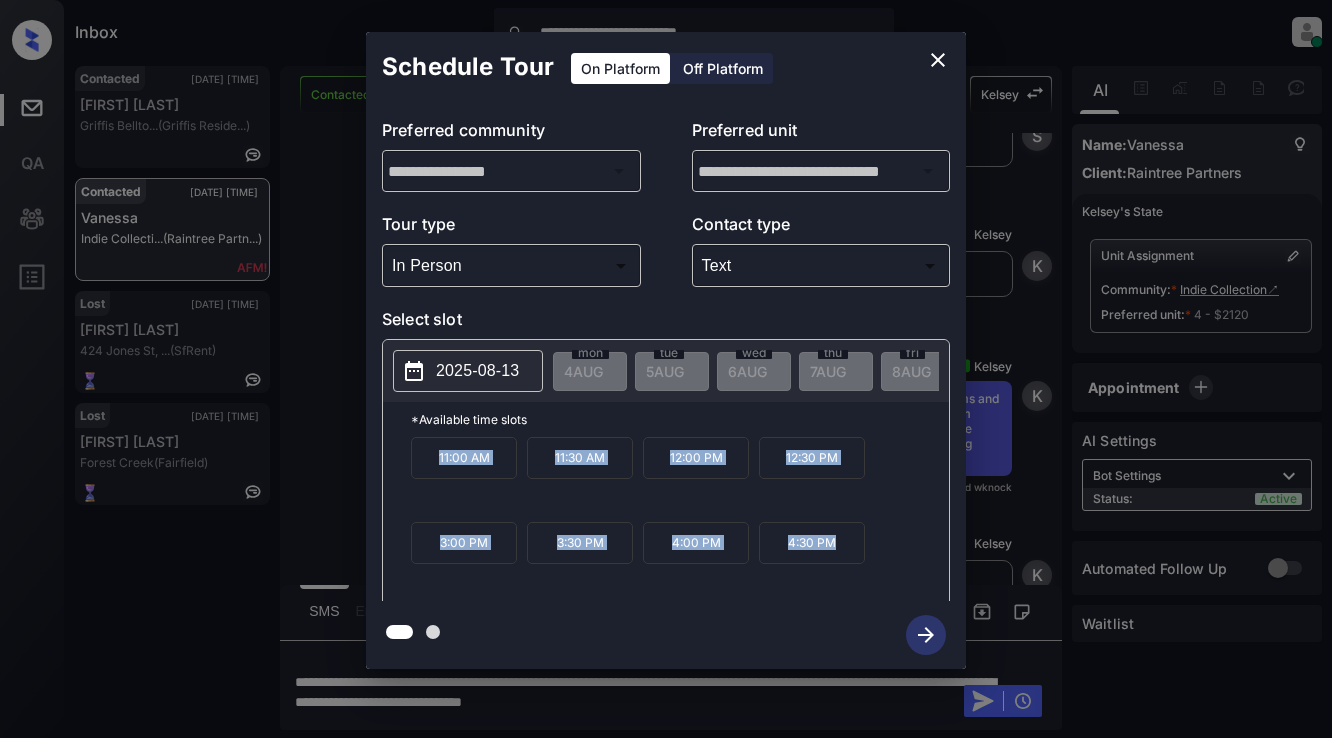 click 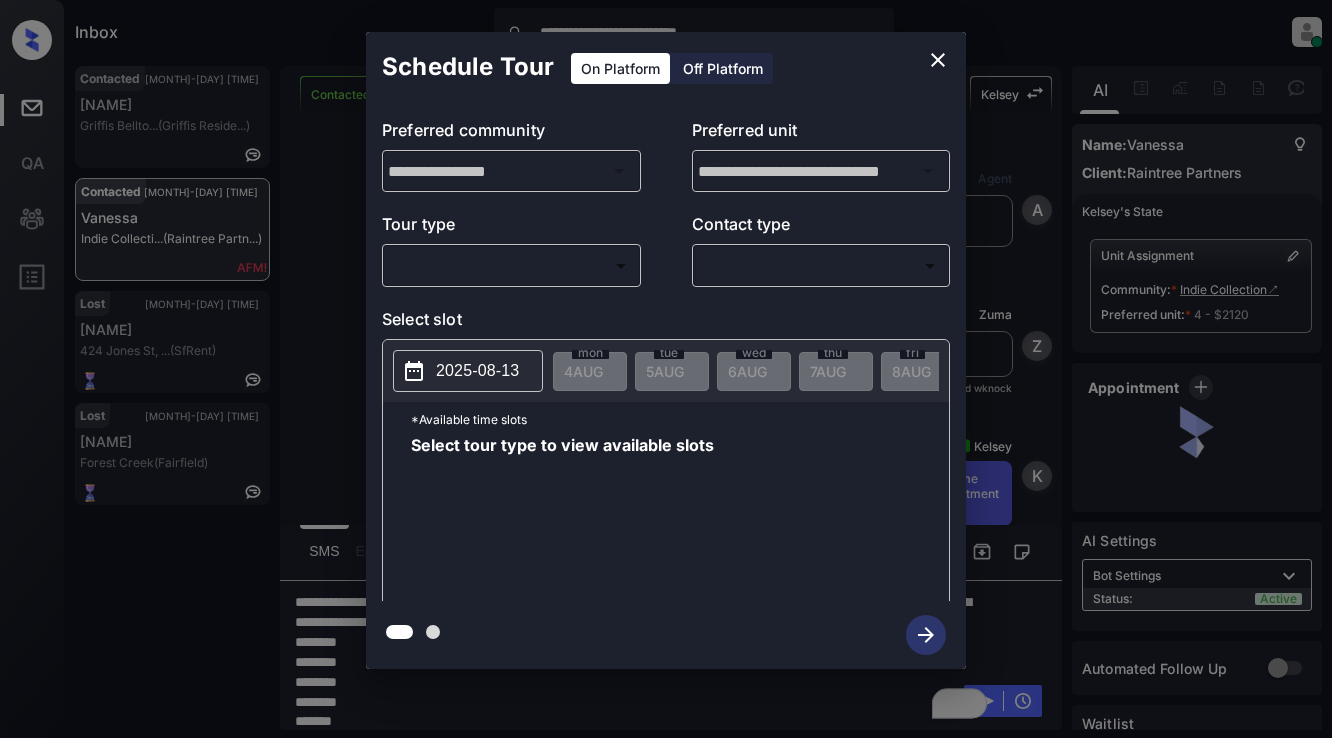 scroll, scrollTop: 0, scrollLeft: 0, axis: both 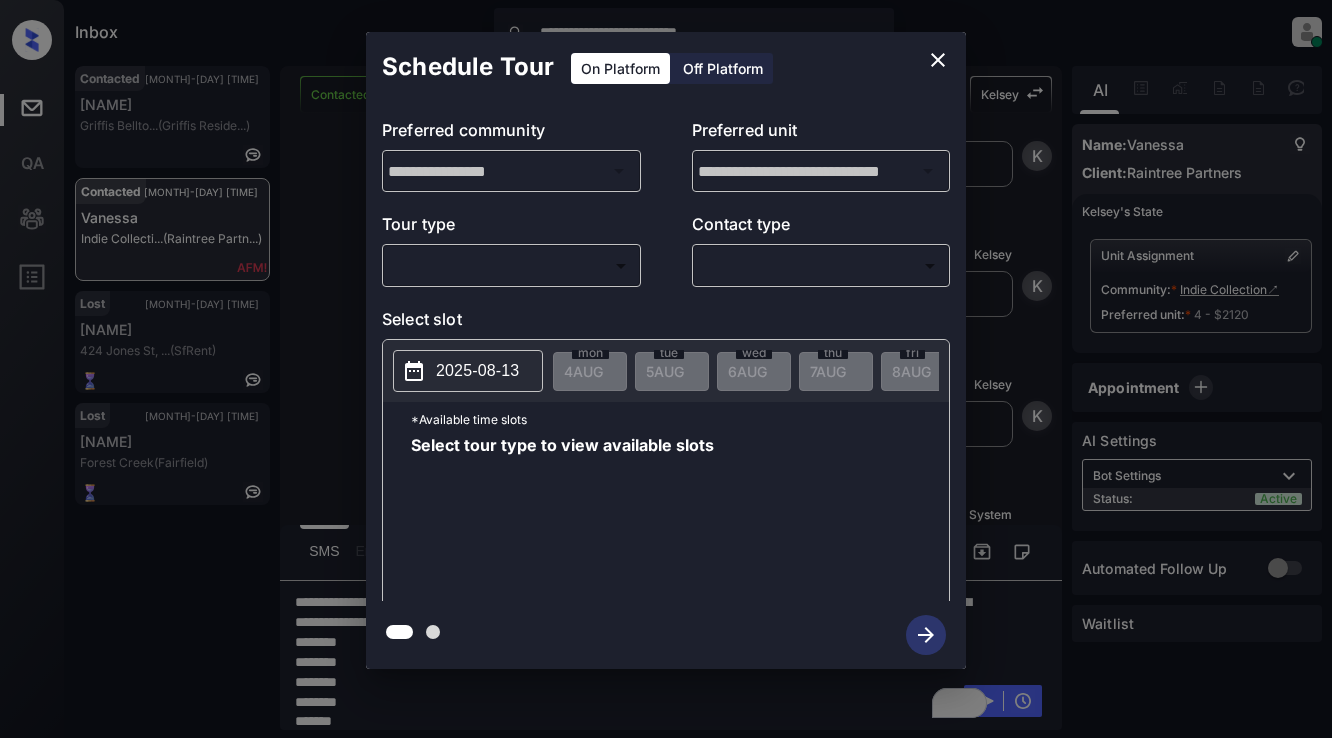 click on "[MONTH] [DAY], [YEAR] [TIME] [NAME] Online Set yourself   offline Set yourself   on break Profile Switch to  light  mode Sign out Contacted [MONTH] [DAY] [TIME]   [NAME] Griffis Bellto...  (Griffis Reside...) Contacted [MONTH] [DAY] [TIME]   [NAME] Indie Collecti...  (Raintree Partn...) Lost [MONTH] [DAY] [TIME]   [NAME] [NUMBER] [STREET], ...  (SfRent) Lost [MONTH] [DAY] [TIME]   [NAME] Forest Creek  (Fairfield) Contacted Lost Lead Sentiment: Angry Upon sliding the acknowledgement:  Lead will move to lost stage. * ​ SMS and call option will be set to opt out. AFM will be turned off for the lead. Kelsey New Message Agent Lead created because they indicated they are interested in leasing via Zuma IVR. [MONTH] [DAY], [YEAR] [TIME] A New Message Zuma Lead transferred to leasing agent: kelsey [MONTH] [DAY], [YEAR] [TIME]  Sync'd w  knock Z New Message Kelsey [MONTH] [DAY], [YEAR] [TIME]   | conversationalSms  Sync'd w  knock K New Message Leasing office missed call, AFM sent [MONTH] [DAY], [YEAR] [TIME] K New Message [NAME]" at bounding box center [666, 369] 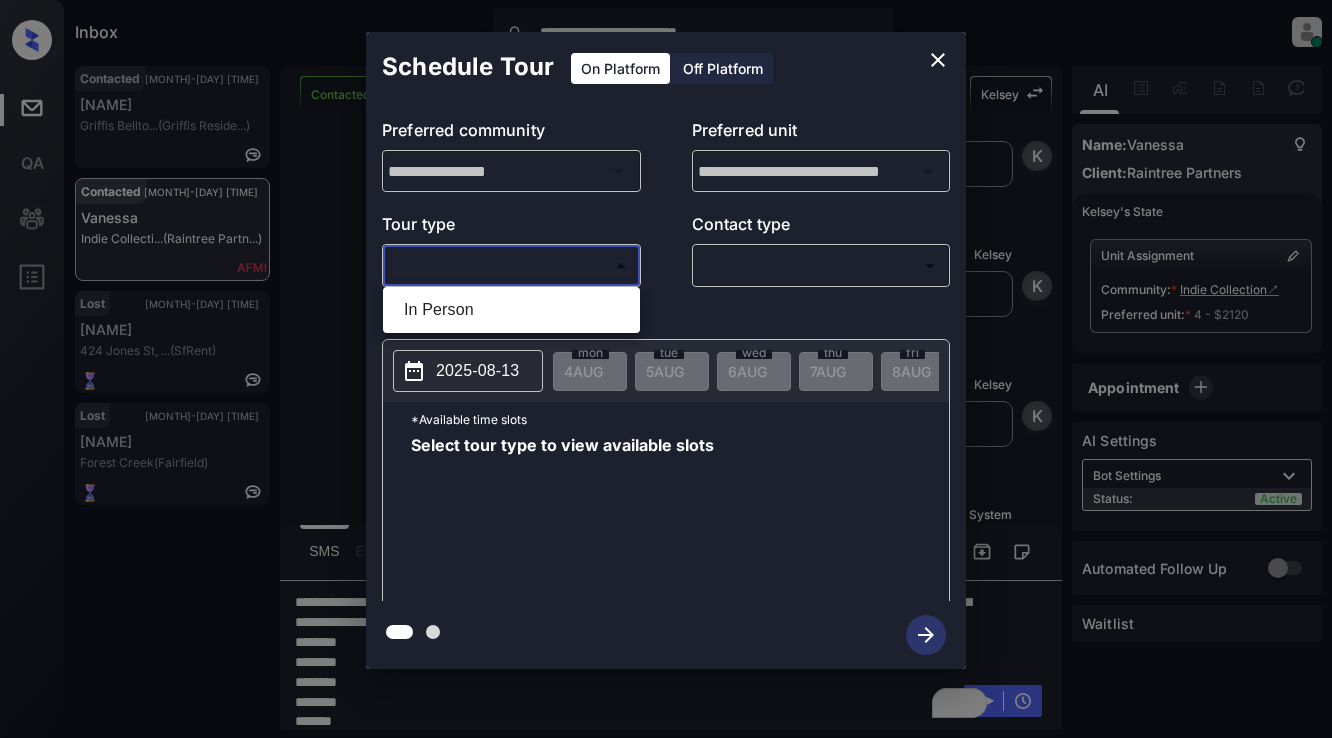 click on "In Person" at bounding box center [511, 310] 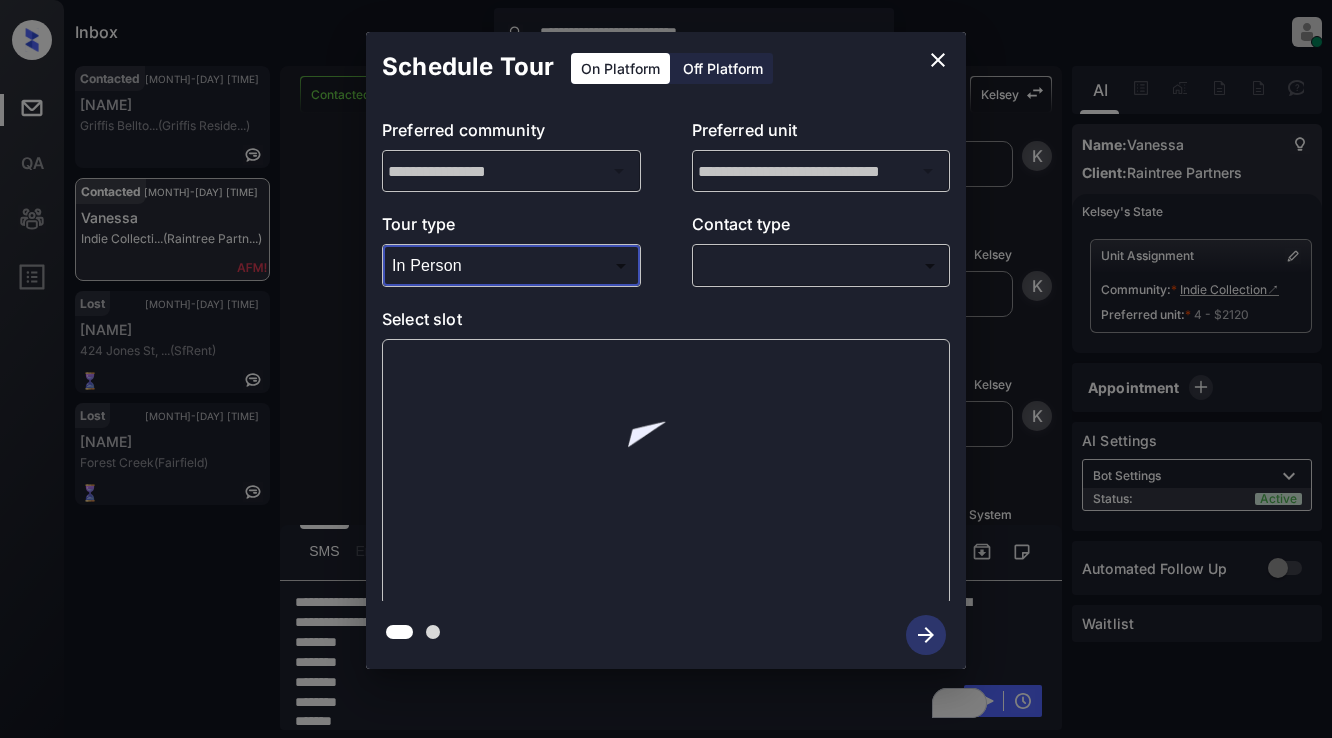 click on "**********" at bounding box center [666, 369] 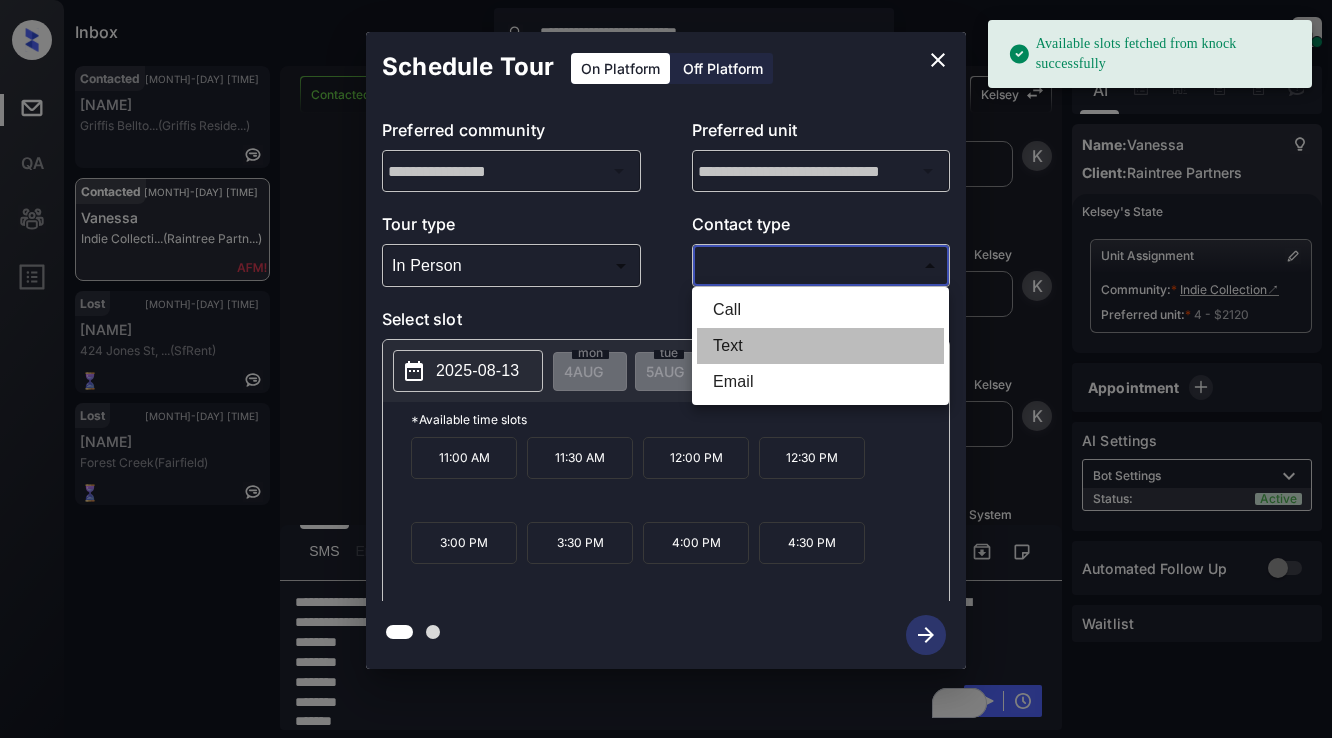 click on "Text" at bounding box center [820, 346] 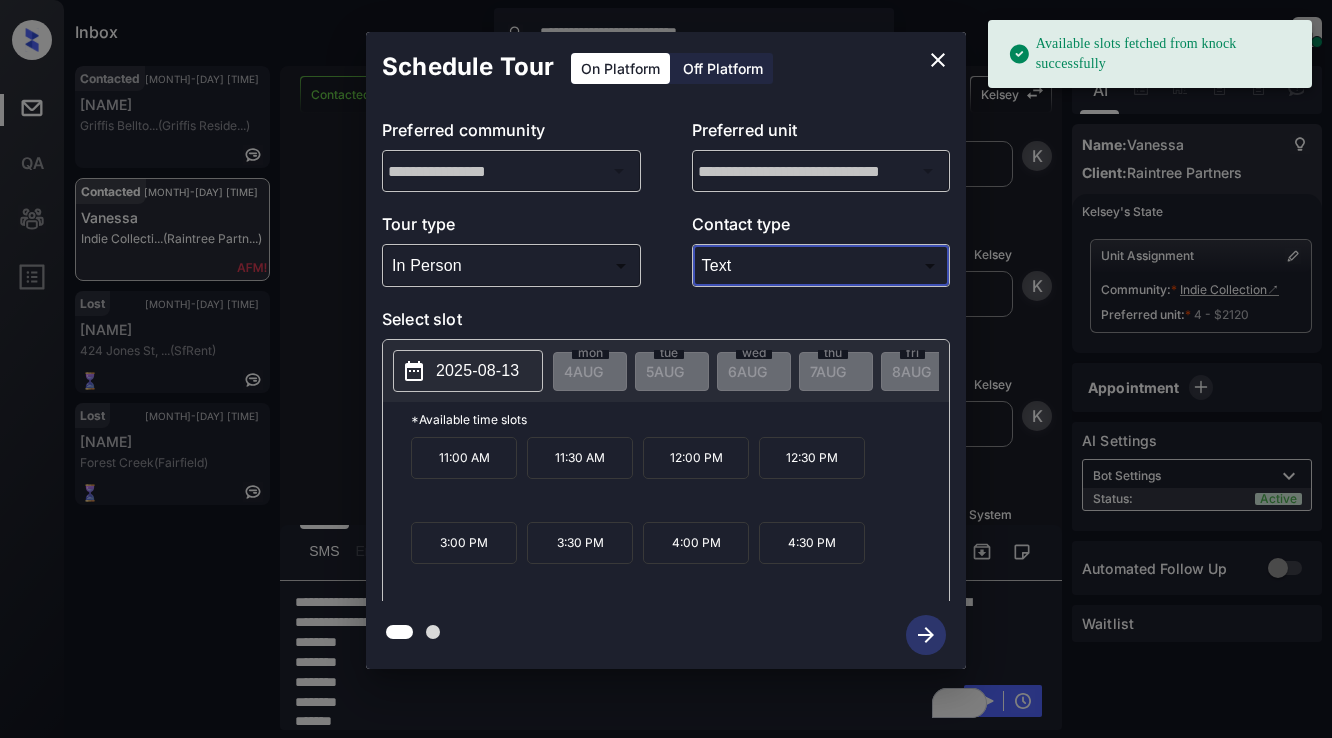 click on "2025-08-13" at bounding box center [477, 371] 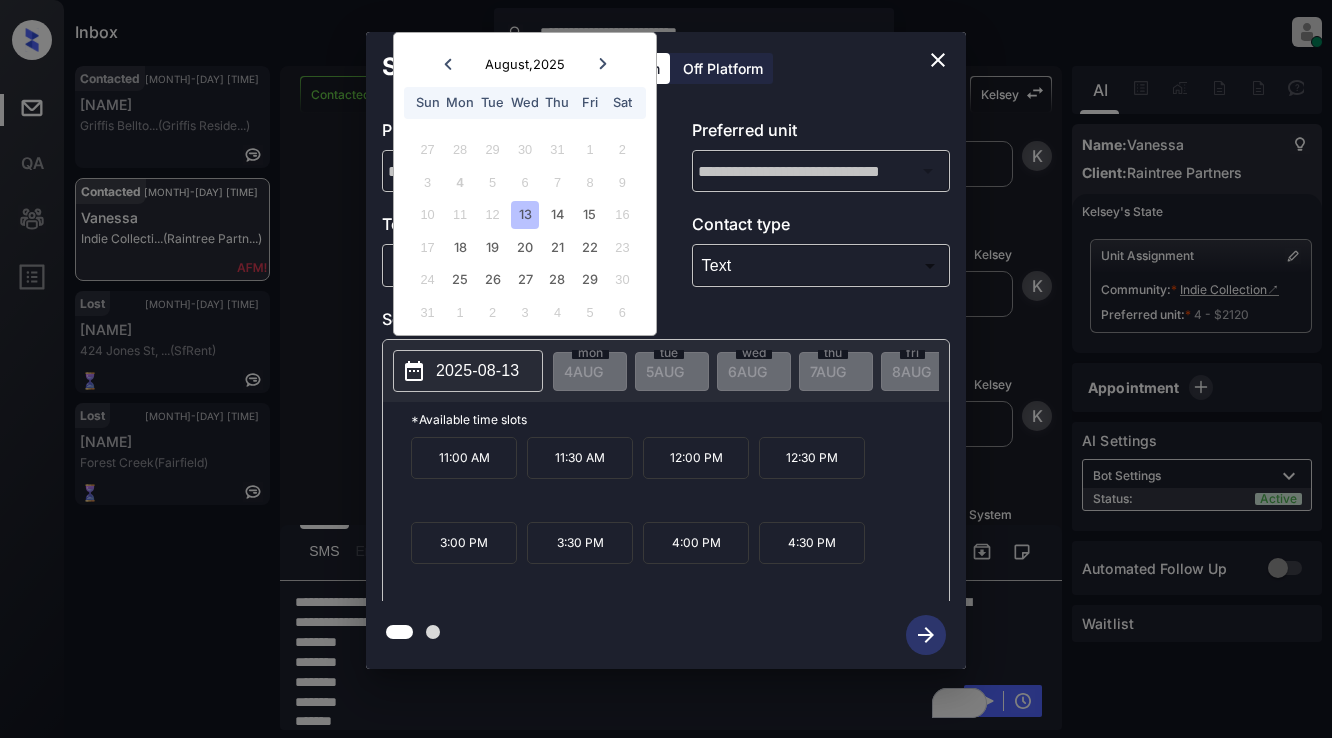 click 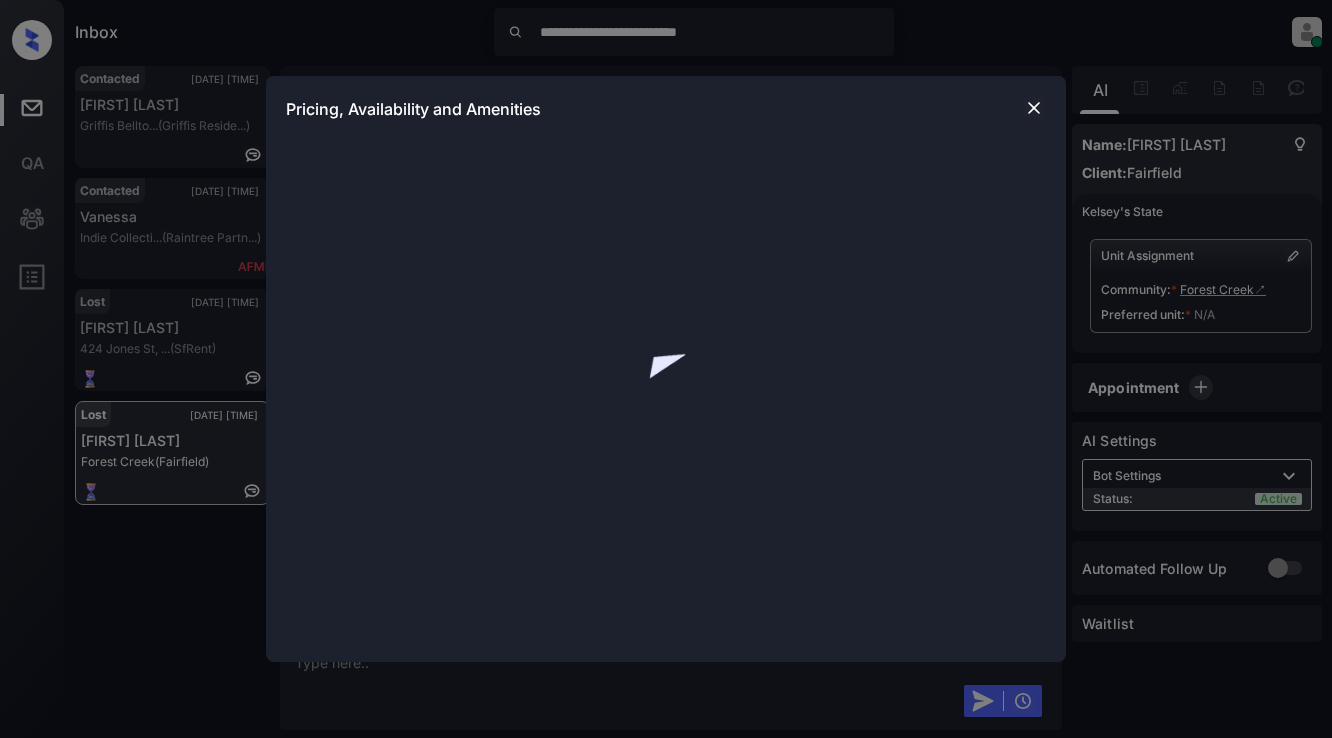 scroll, scrollTop: 0, scrollLeft: 0, axis: both 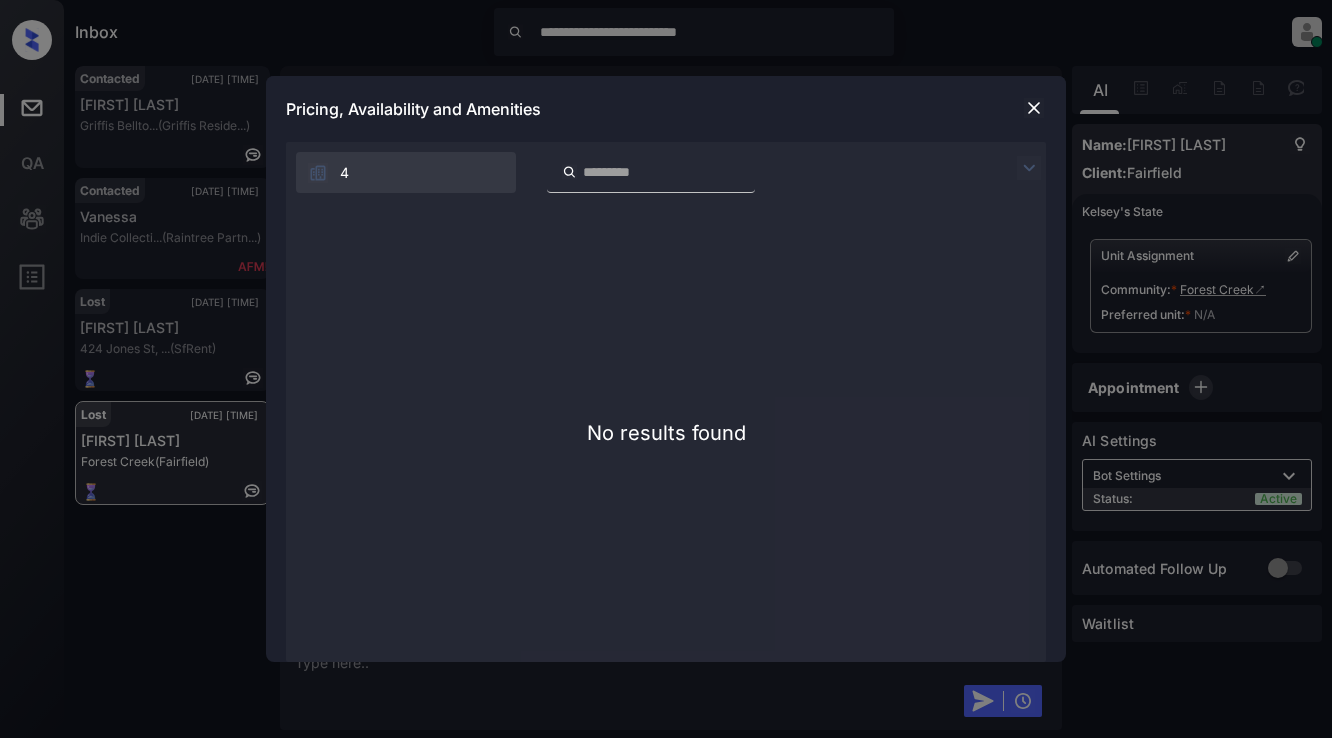 click at bounding box center [1034, 108] 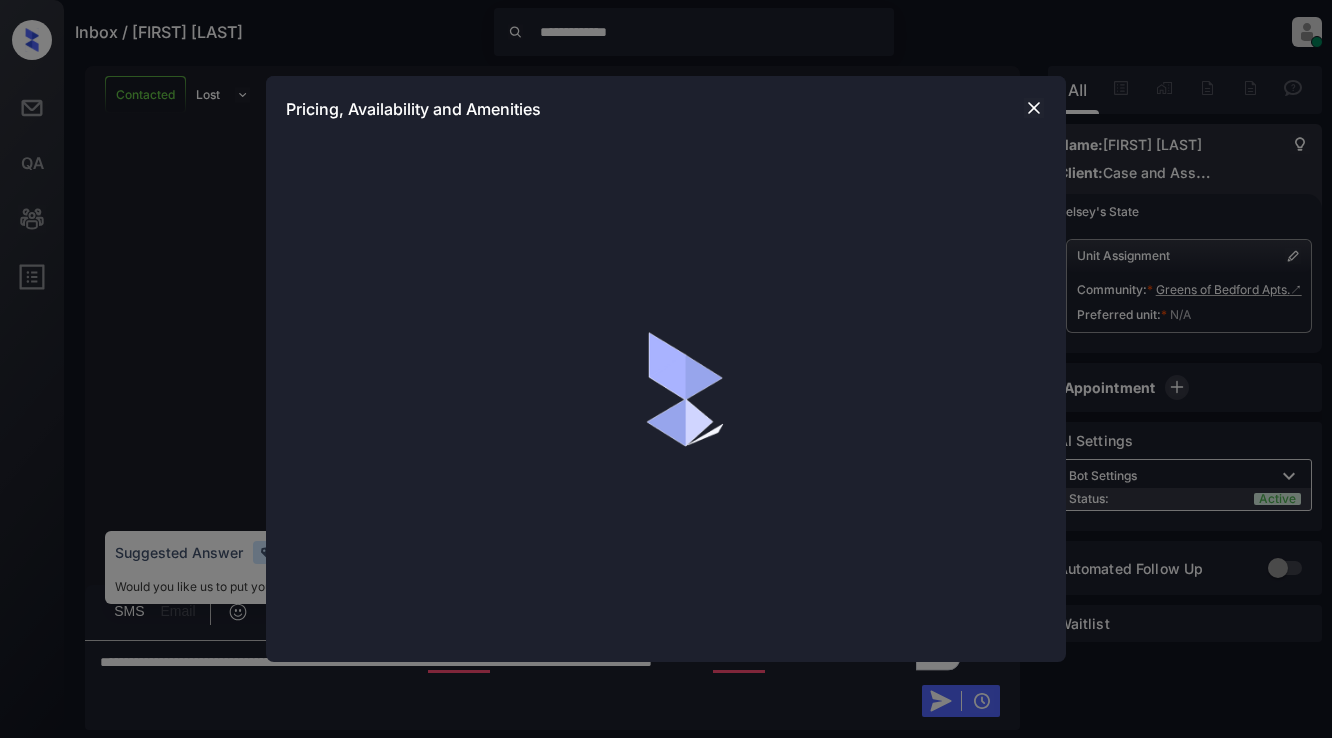 scroll, scrollTop: 0, scrollLeft: 0, axis: both 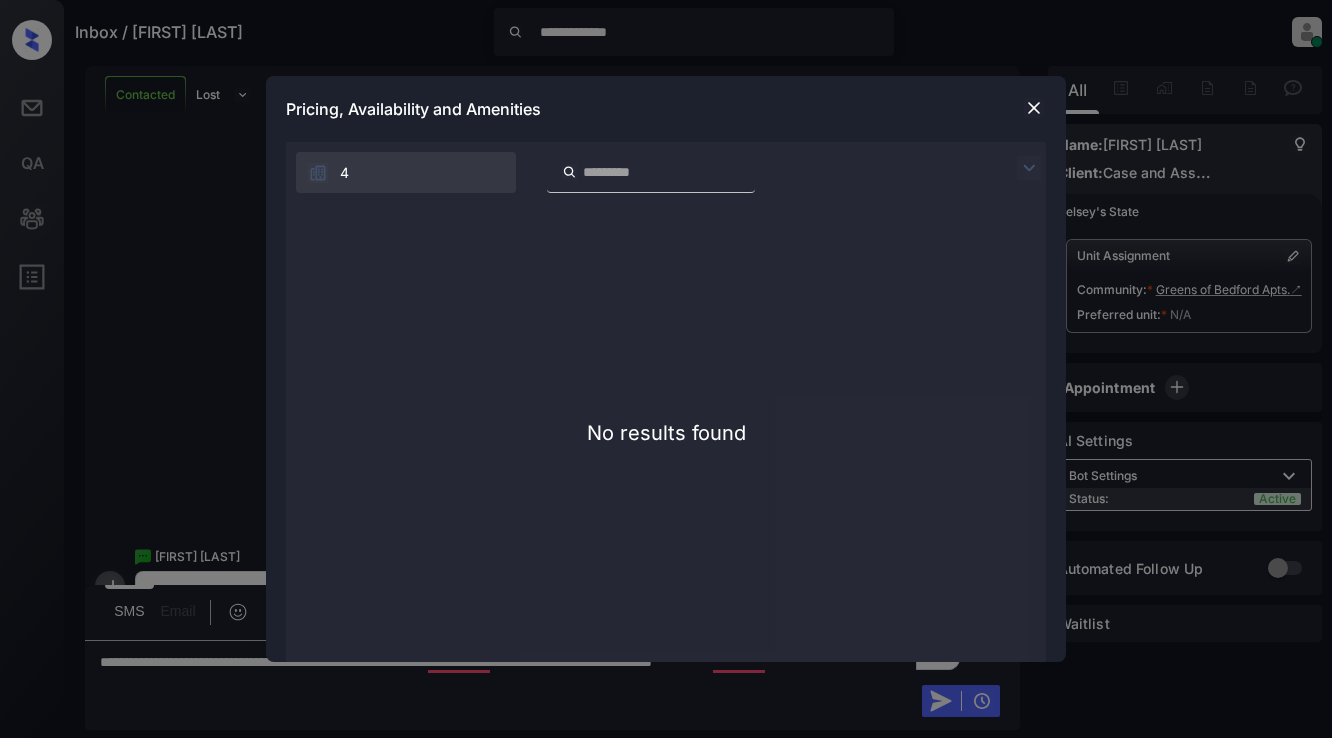 click at bounding box center (1034, 108) 